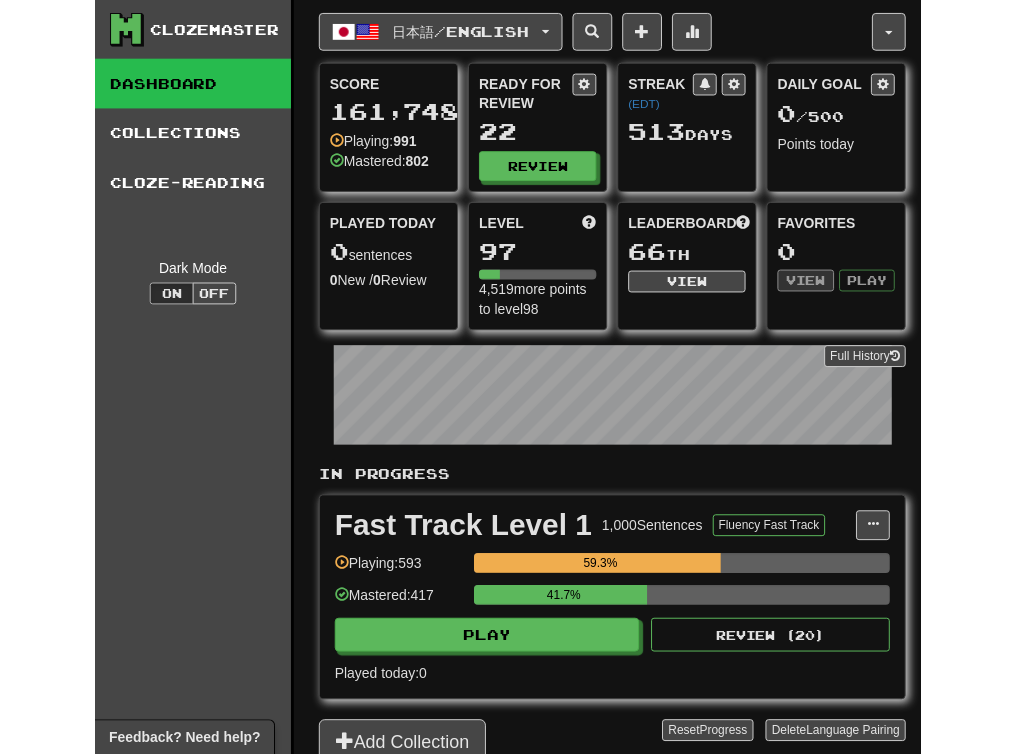 scroll, scrollTop: 0, scrollLeft: 0, axis: both 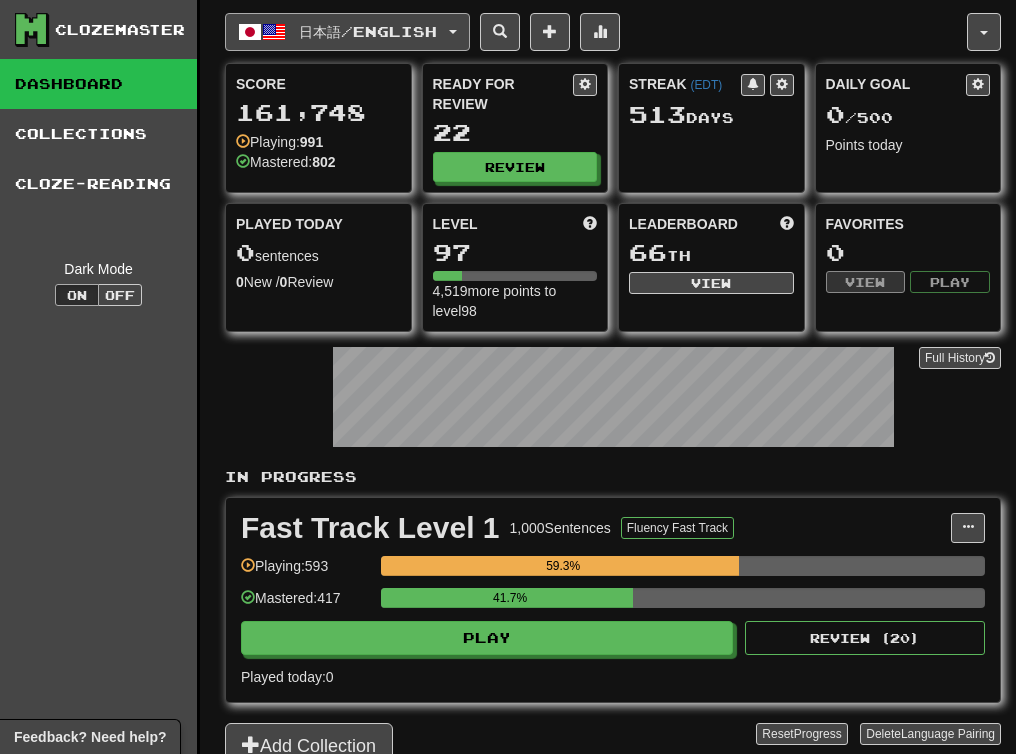 click on "日本語  /  English" at bounding box center [347, 32] 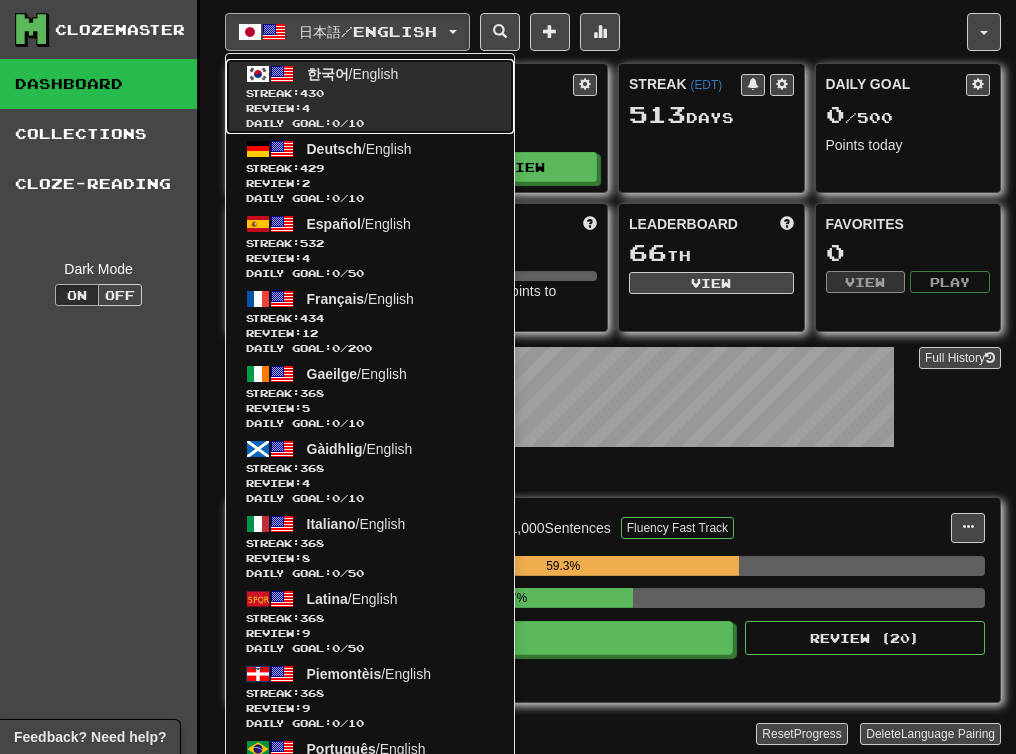 click on "한국어  /  English" at bounding box center [353, 74] 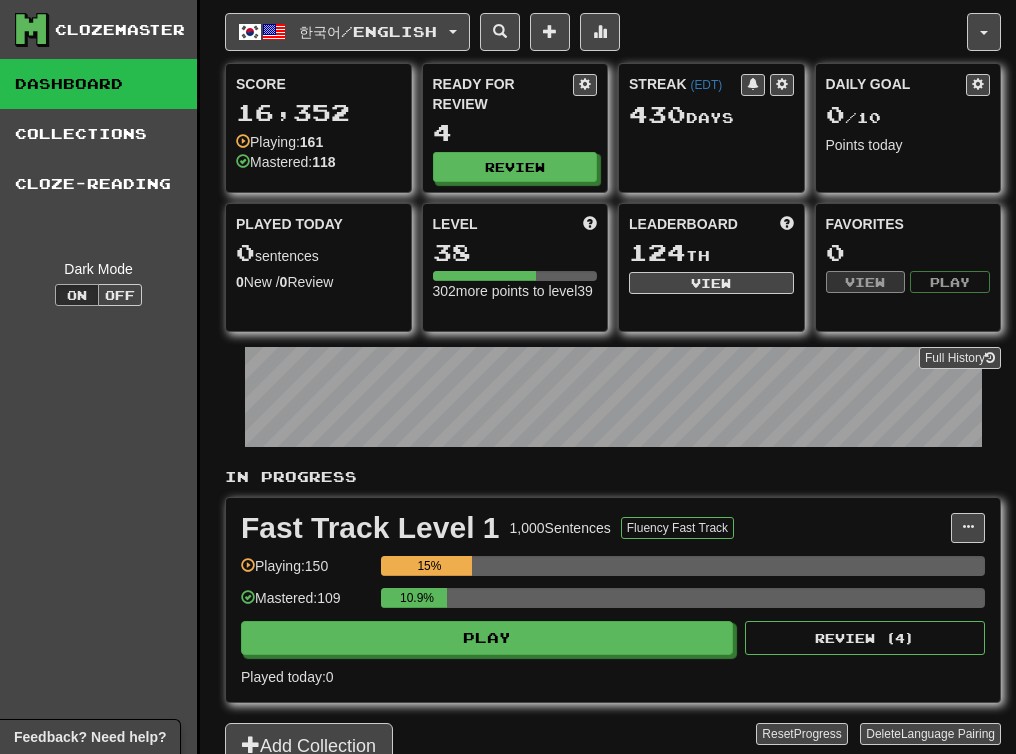 scroll, scrollTop: 0, scrollLeft: 0, axis: both 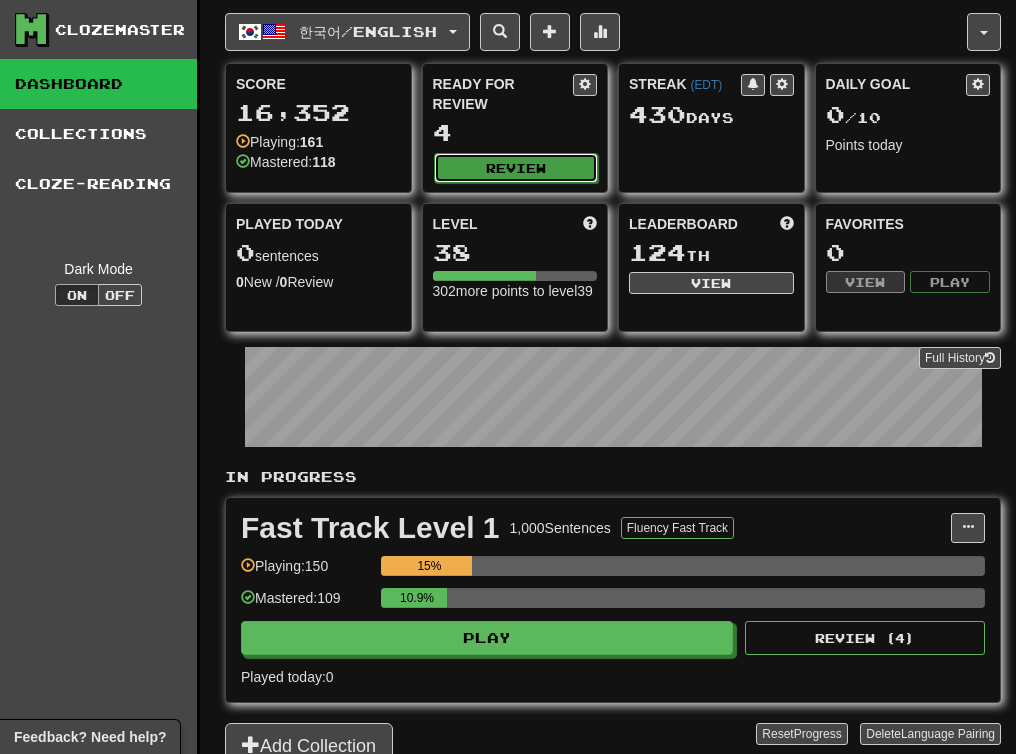 click on "Review" at bounding box center (516, 168) 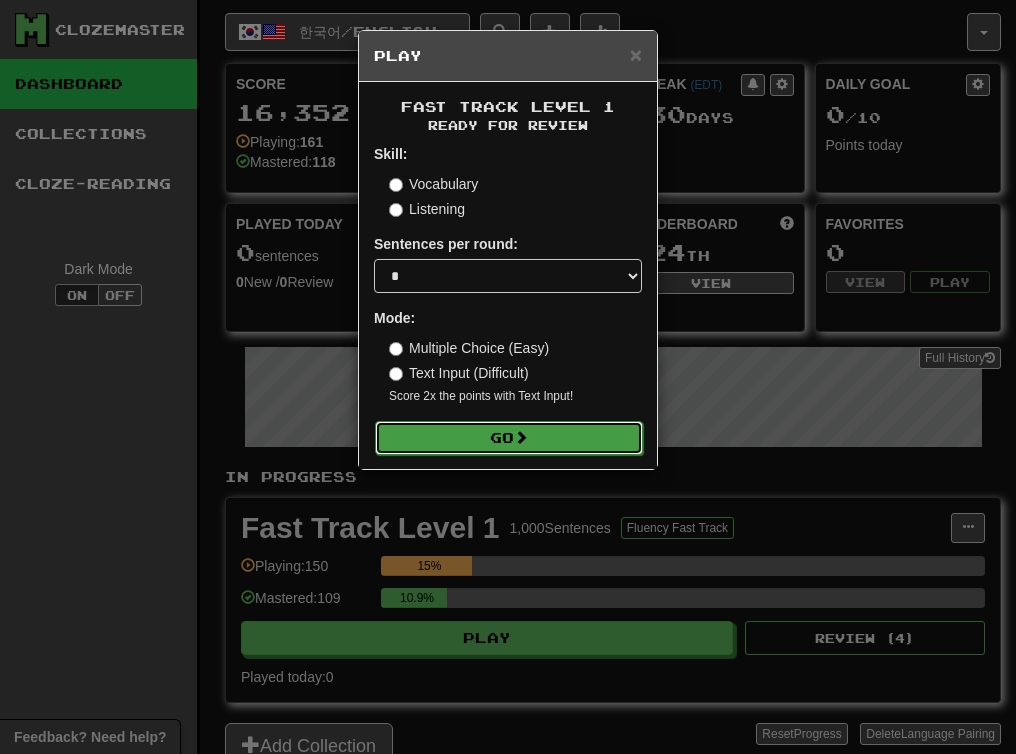 click on "Go" at bounding box center (509, 438) 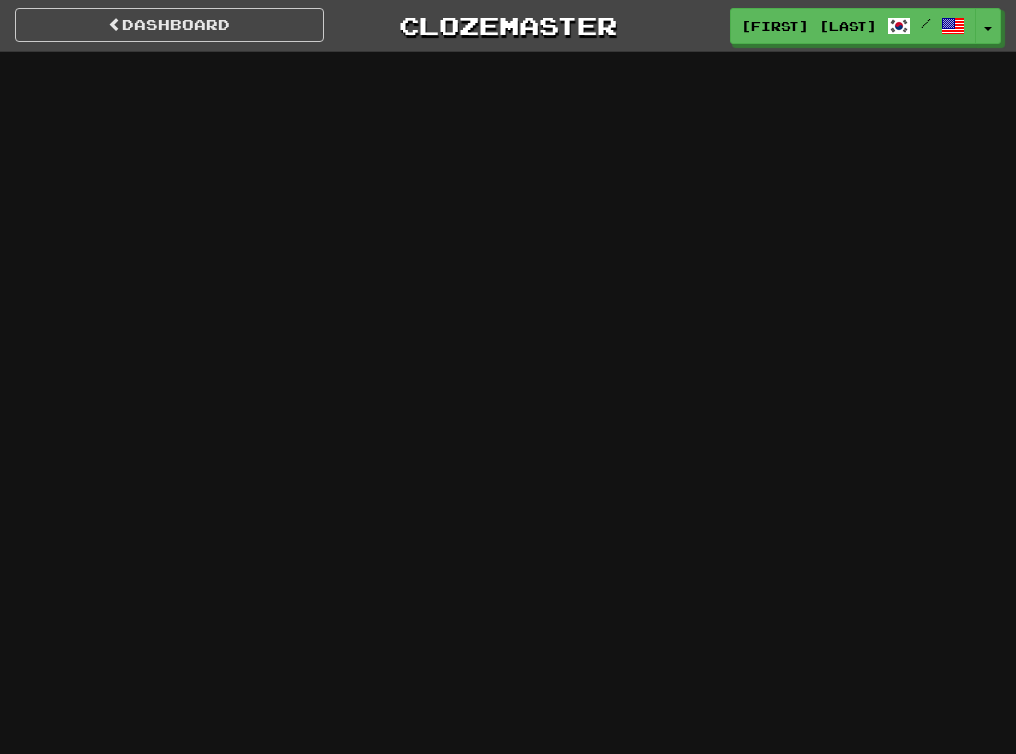 scroll, scrollTop: 0, scrollLeft: 0, axis: both 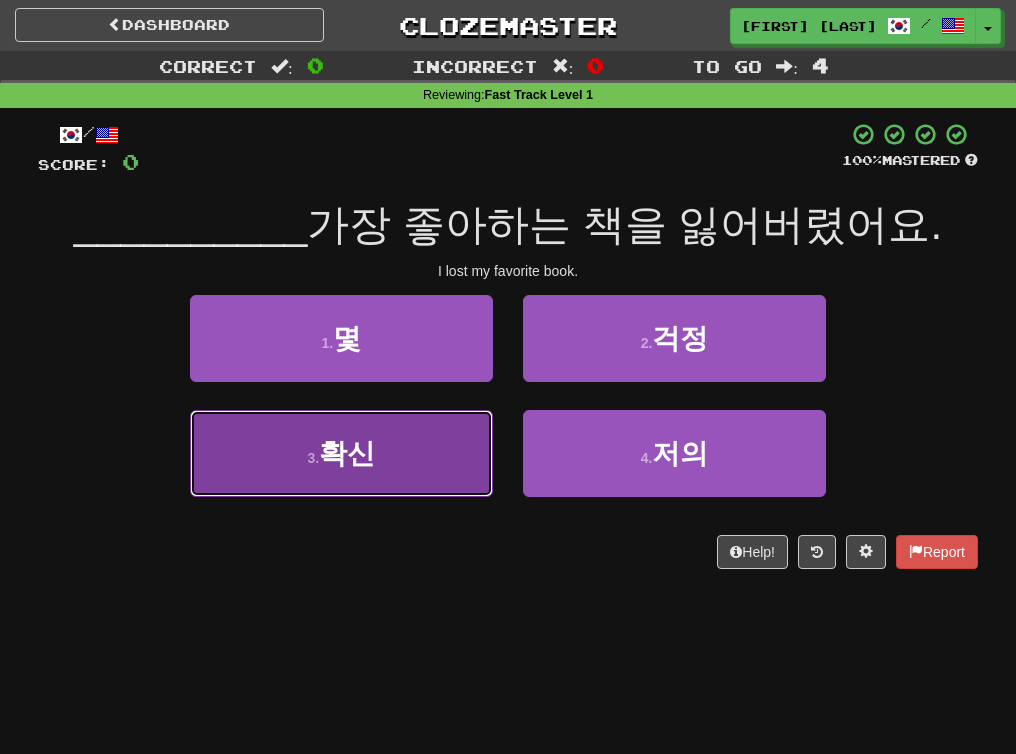 click on "3 .  확신" at bounding box center [341, 453] 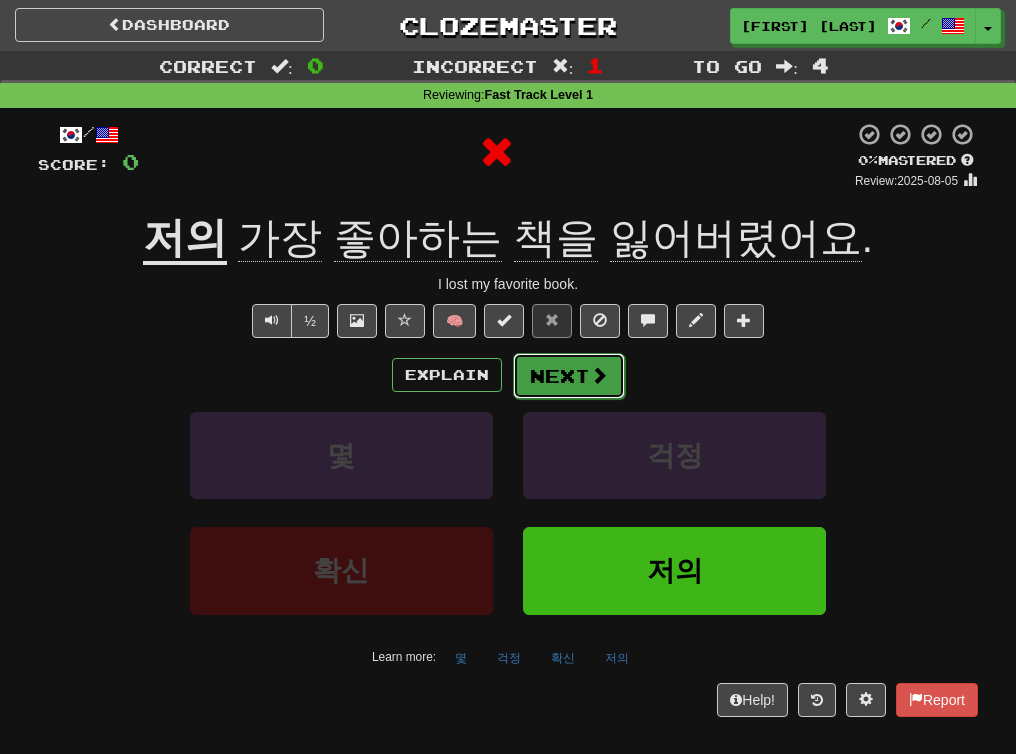 click on "Next" at bounding box center [569, 376] 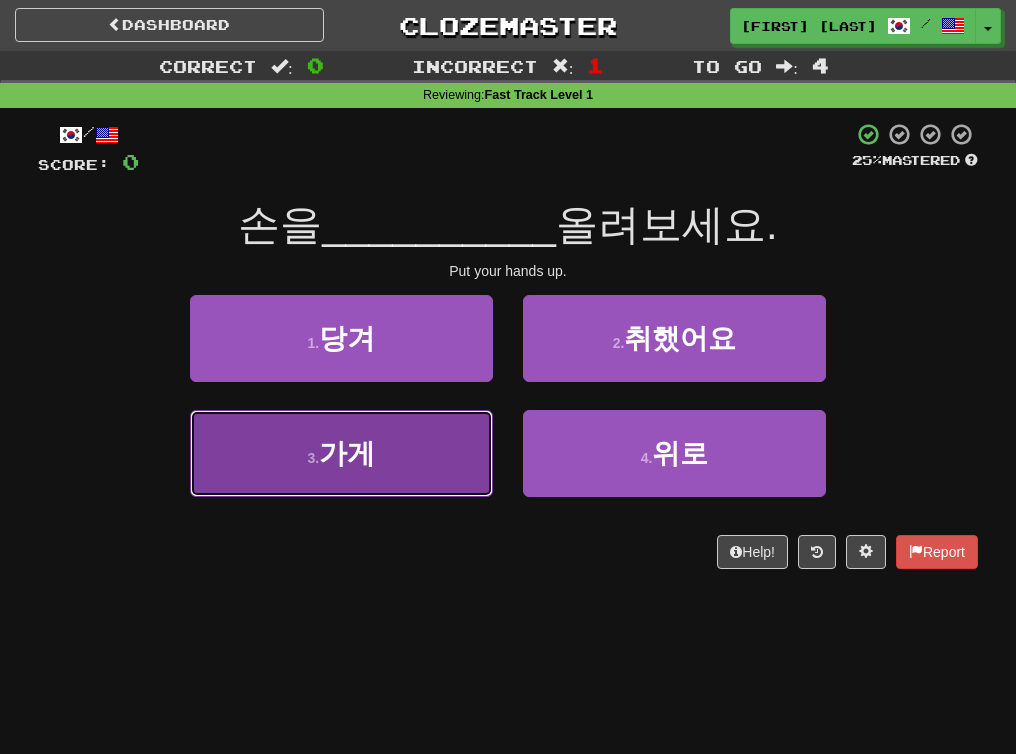 click on "3 .  가게" at bounding box center [341, 453] 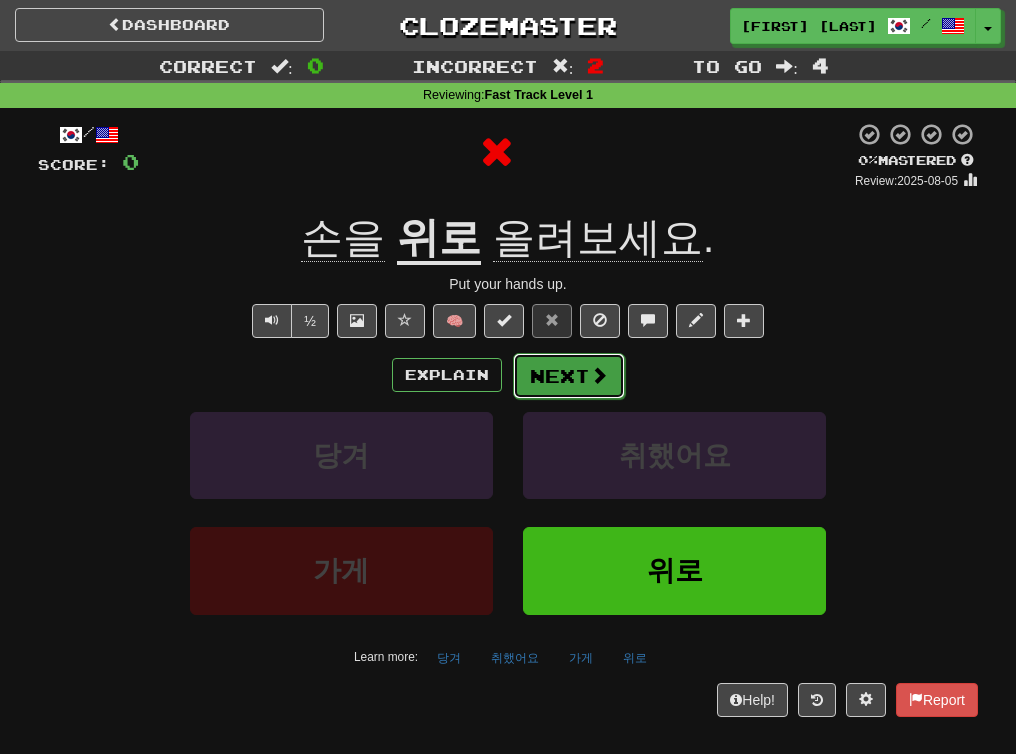 click on "Next" at bounding box center (569, 376) 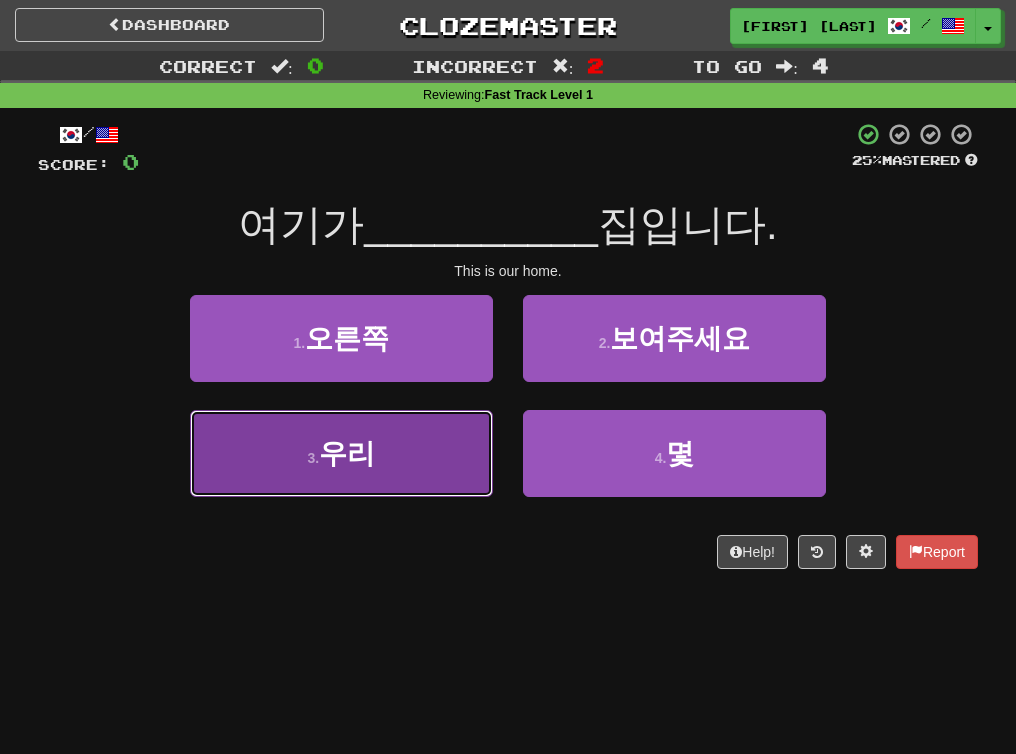 click on "3 .  우리" at bounding box center (341, 453) 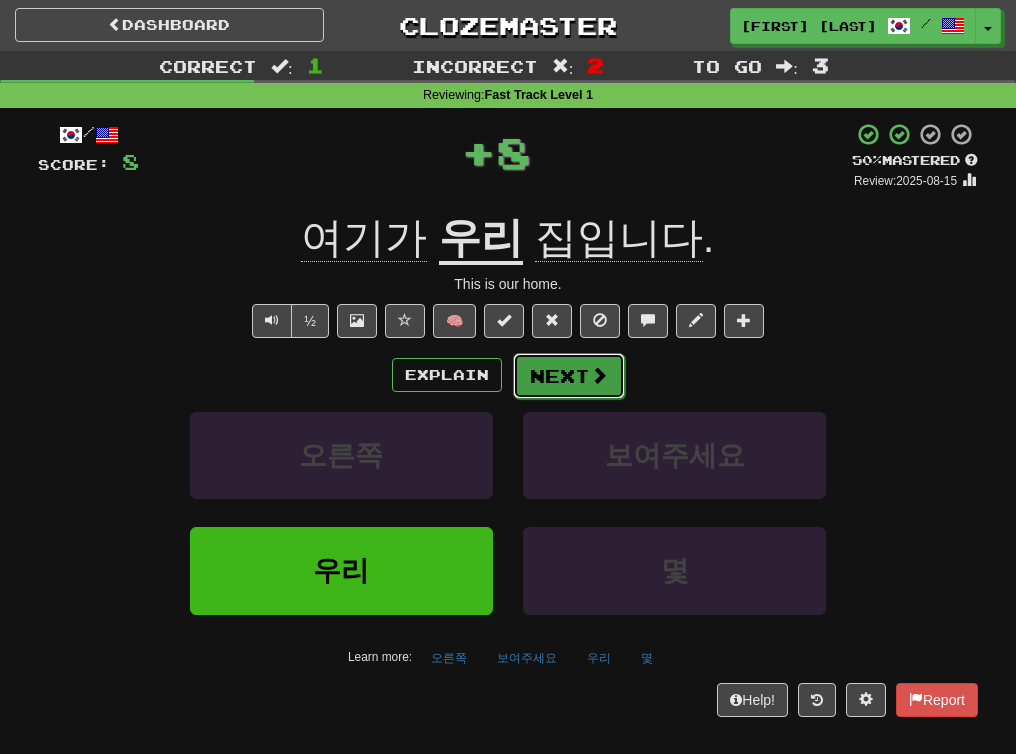 click at bounding box center [599, 375] 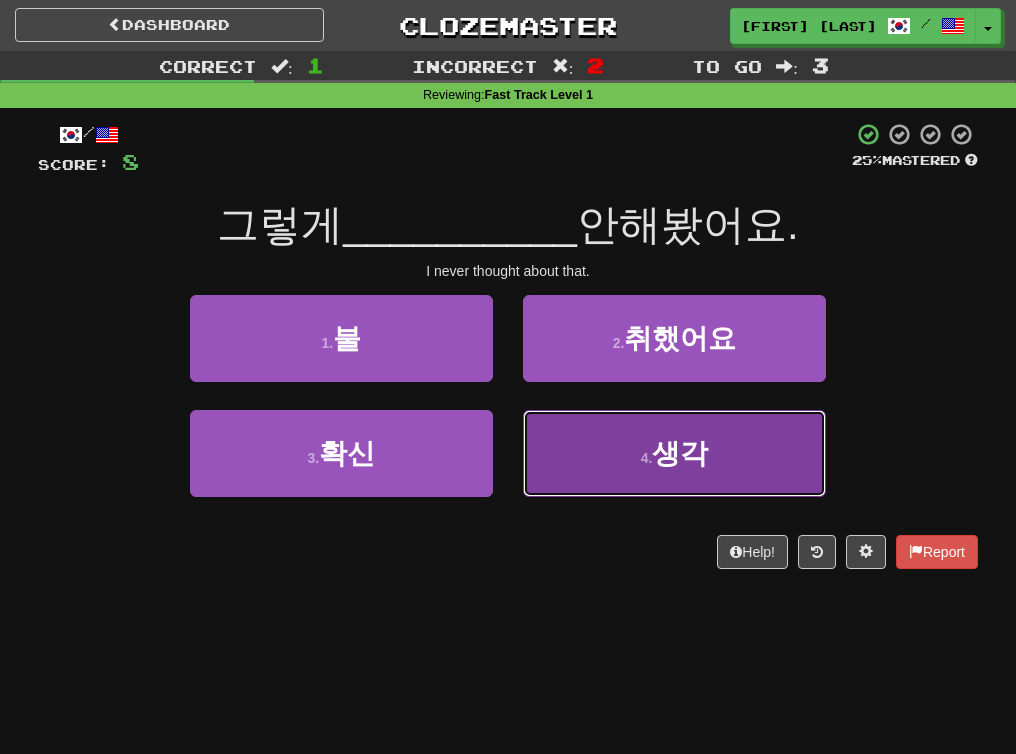 click on "4 .  생각" at bounding box center [674, 453] 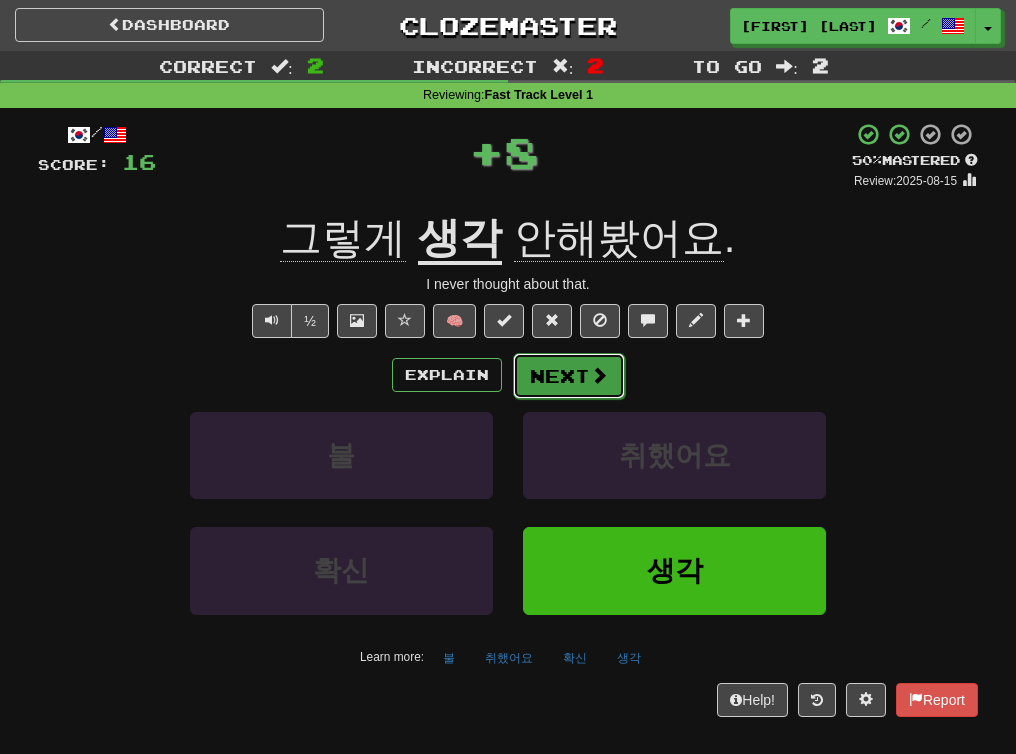 click at bounding box center (599, 375) 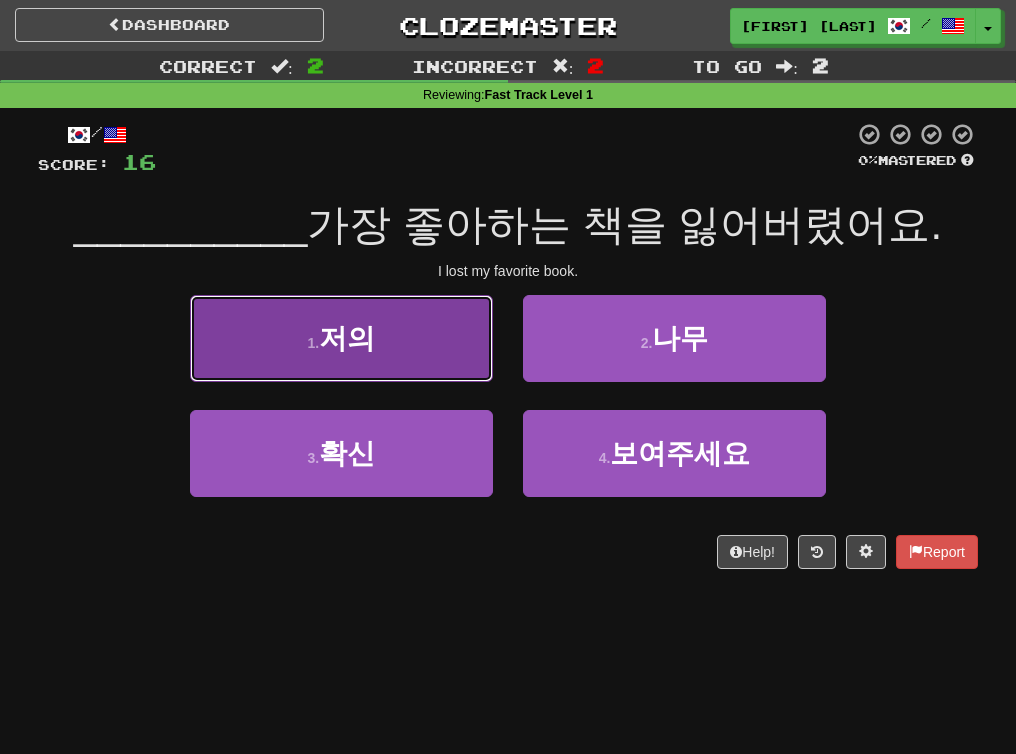 click on "1 .  저의" at bounding box center (341, 338) 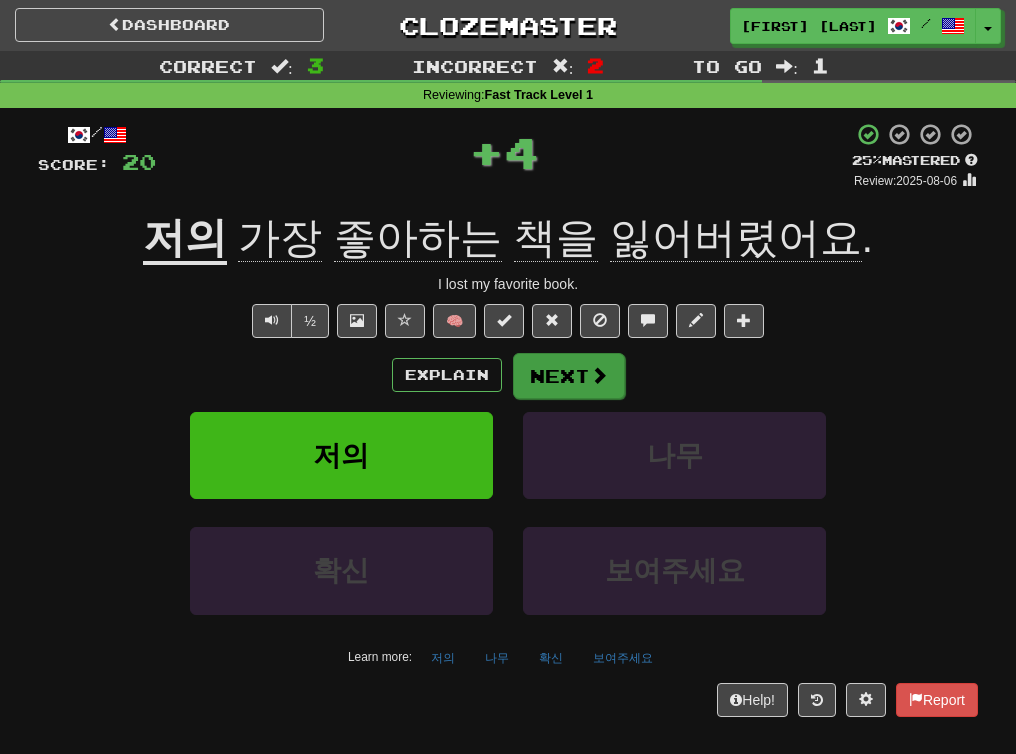 drag, startPoint x: 615, startPoint y: 399, endPoint x: 607, endPoint y: 387, distance: 14.422205 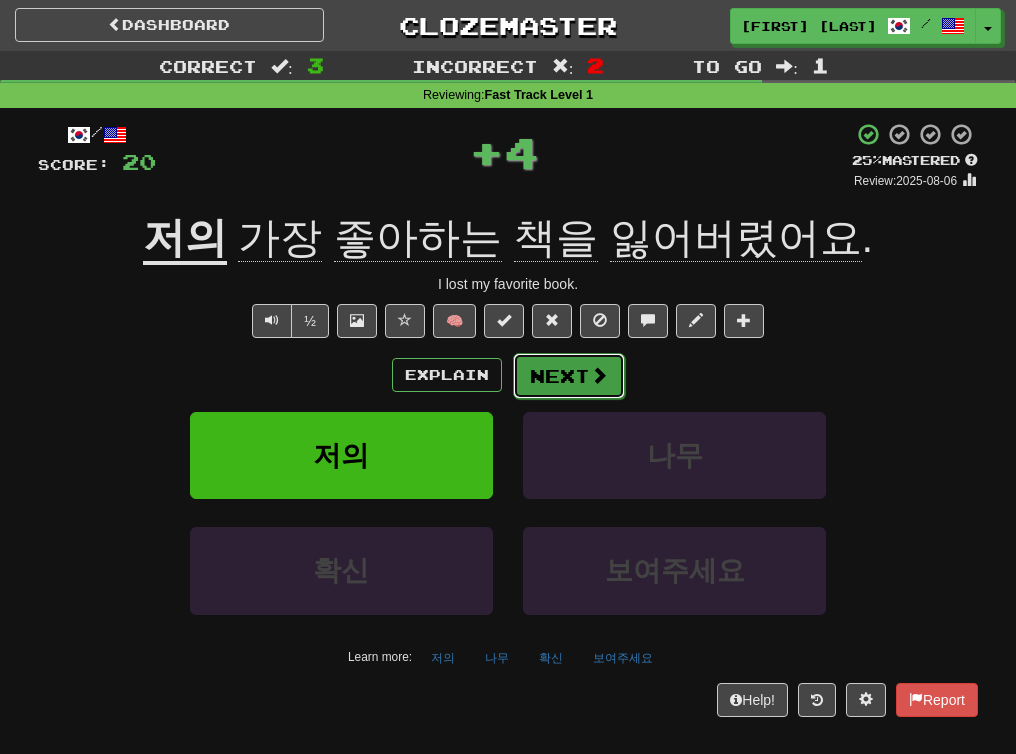 click at bounding box center (599, 375) 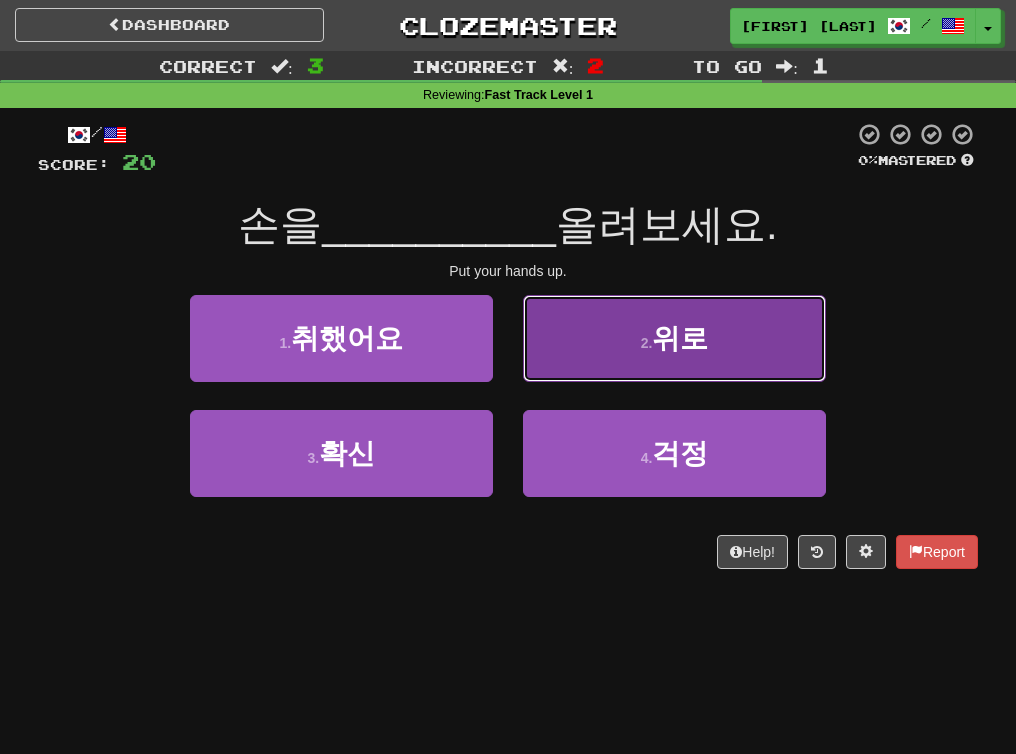 click on "2 .  위로" at bounding box center (674, 338) 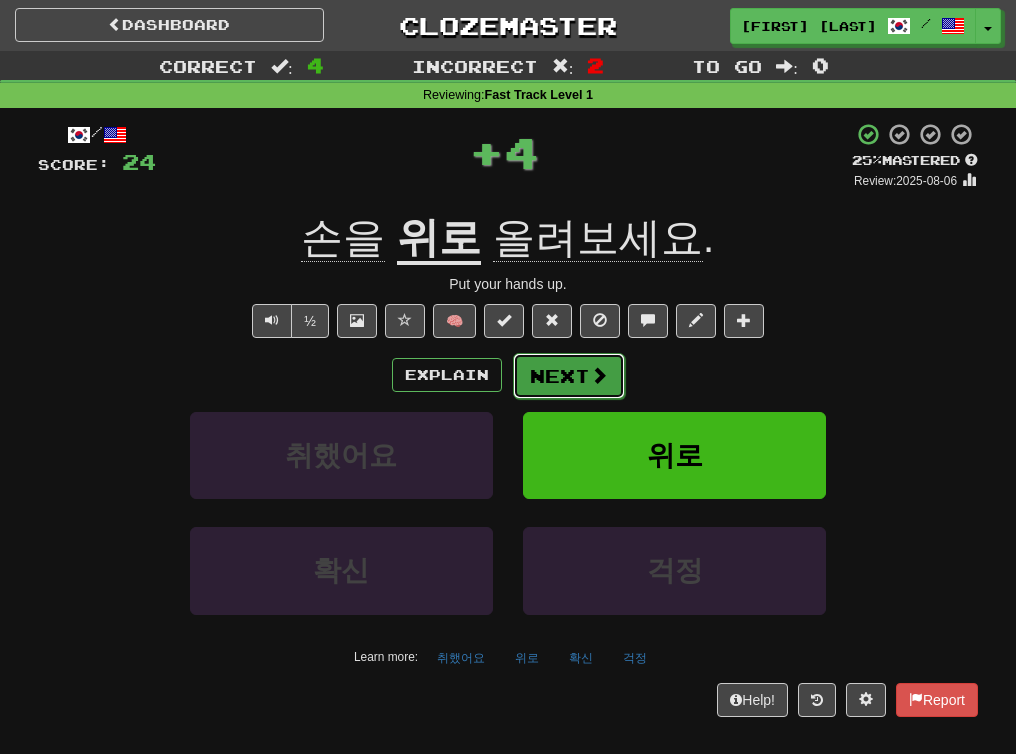 click on "Next" at bounding box center [569, 376] 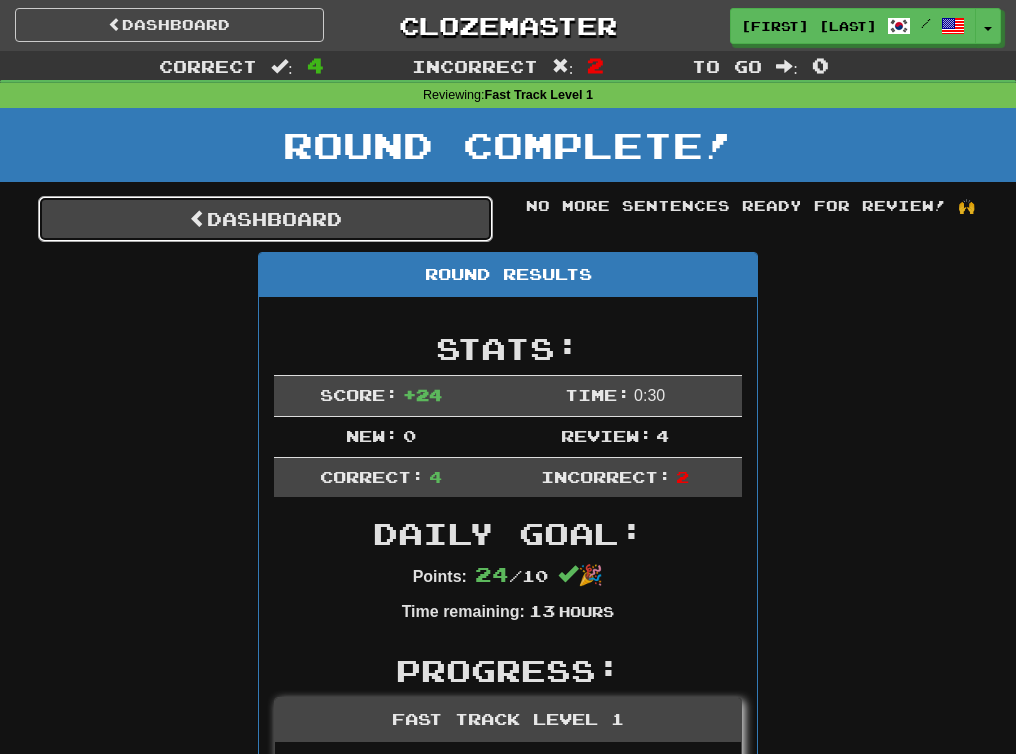 click on "Dashboard" at bounding box center [265, 219] 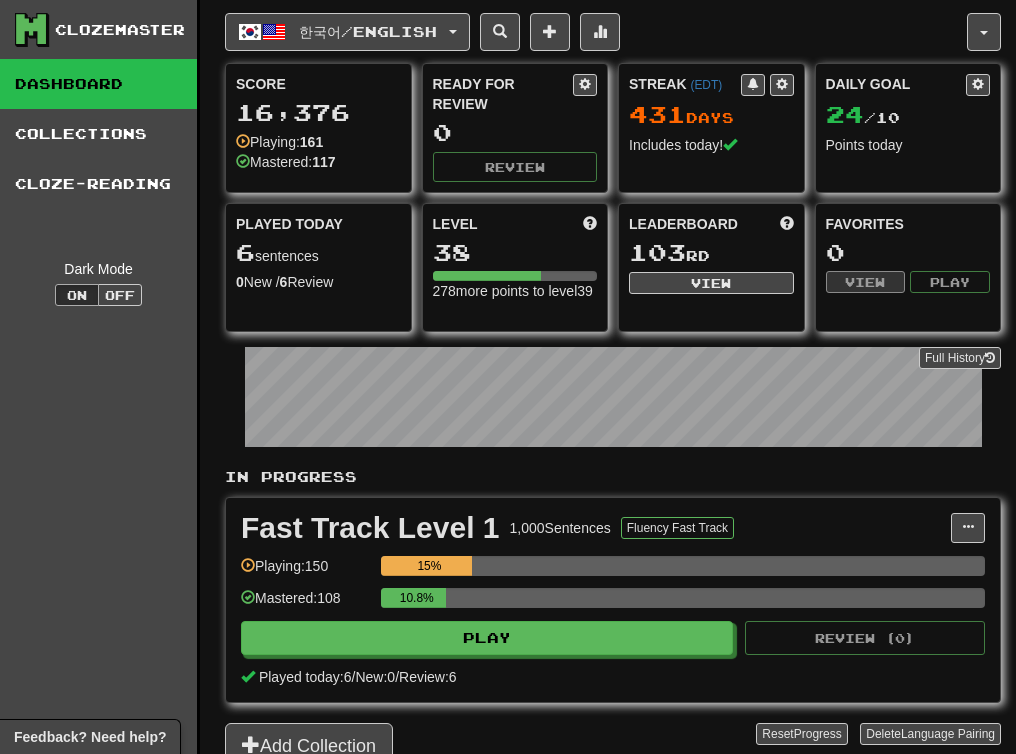scroll, scrollTop: 0, scrollLeft: 0, axis: both 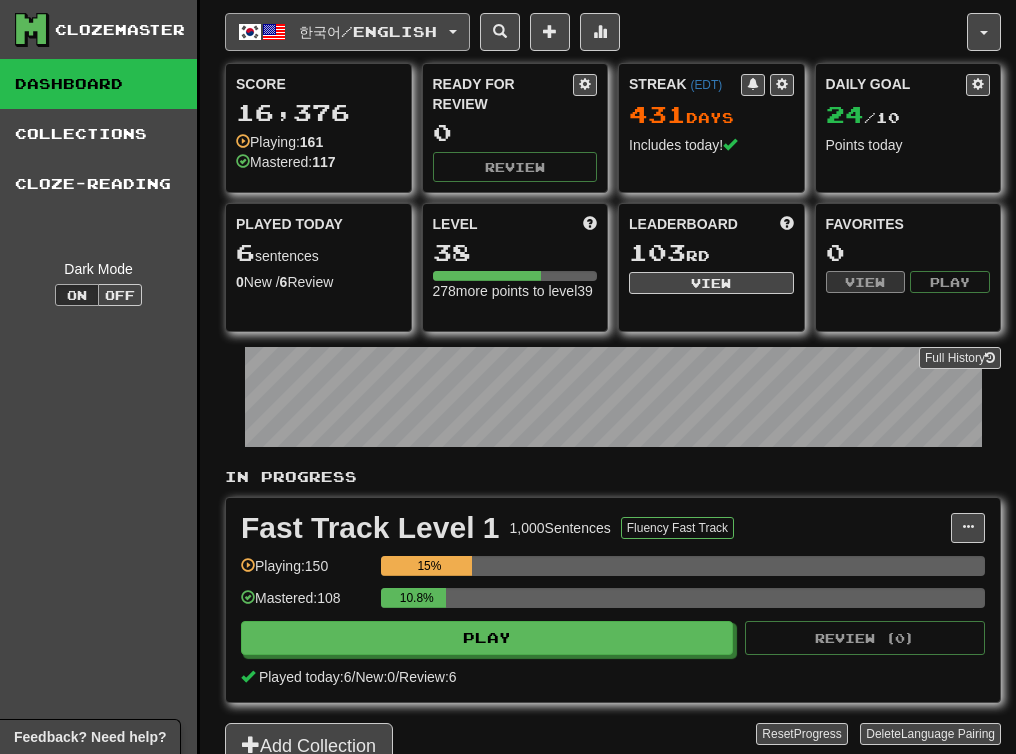 click on "한국어  /  English" at bounding box center [347, 32] 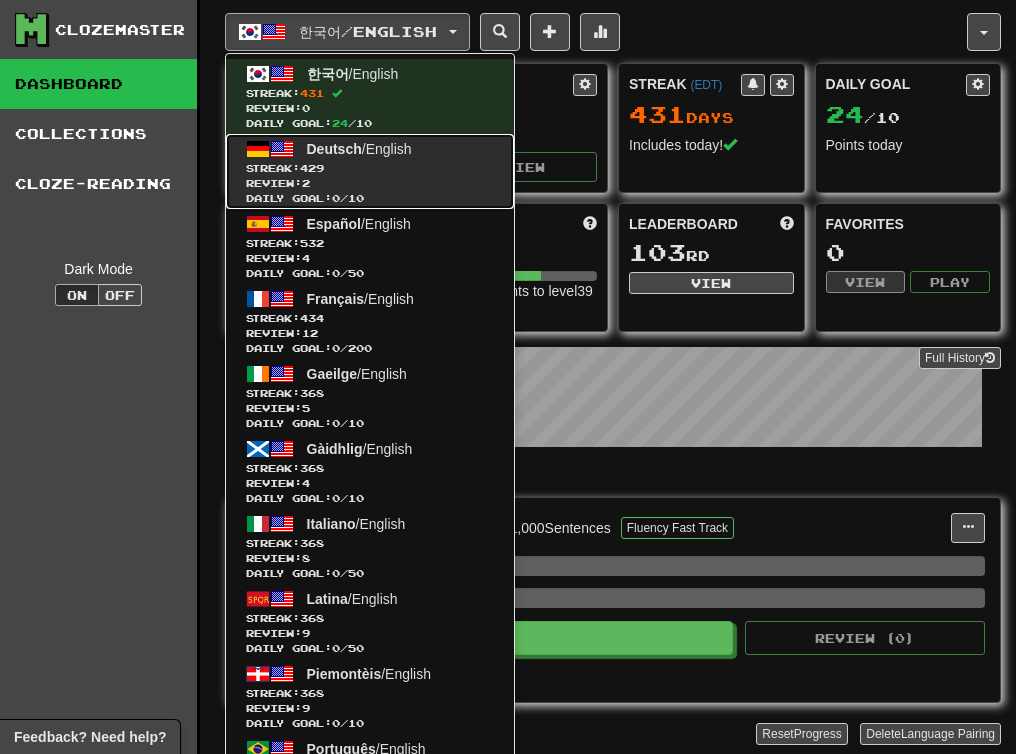click on "Deutsch  /  English Streak:  429   Review:  2 Daily Goal:  0  /  10" at bounding box center [370, 171] 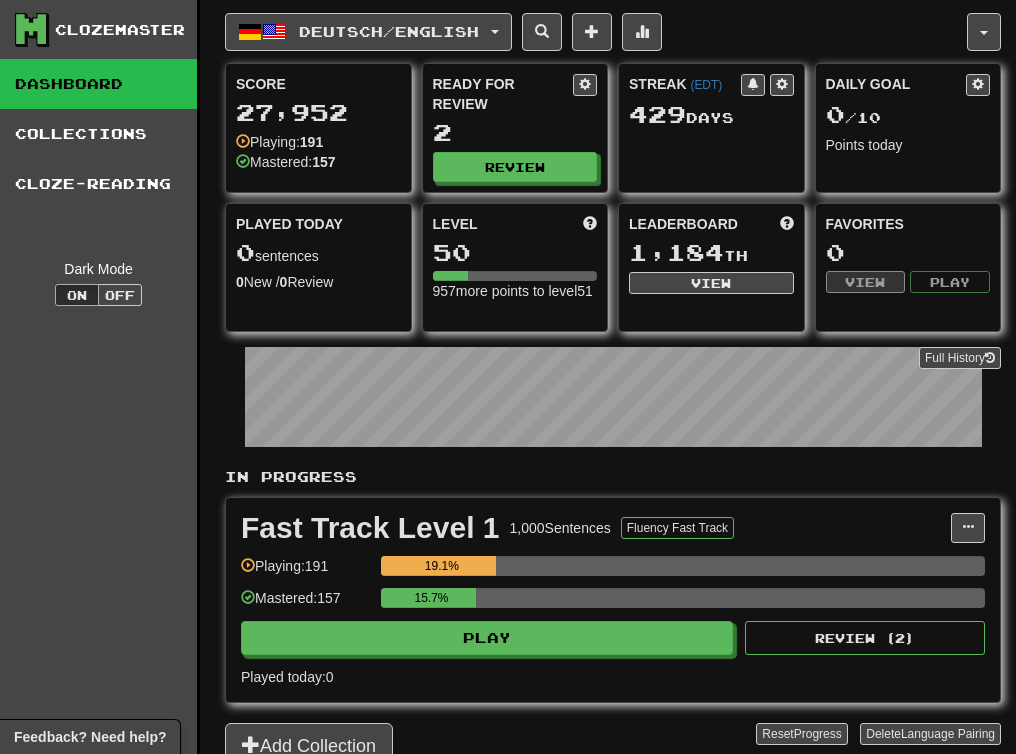 scroll, scrollTop: 0, scrollLeft: 0, axis: both 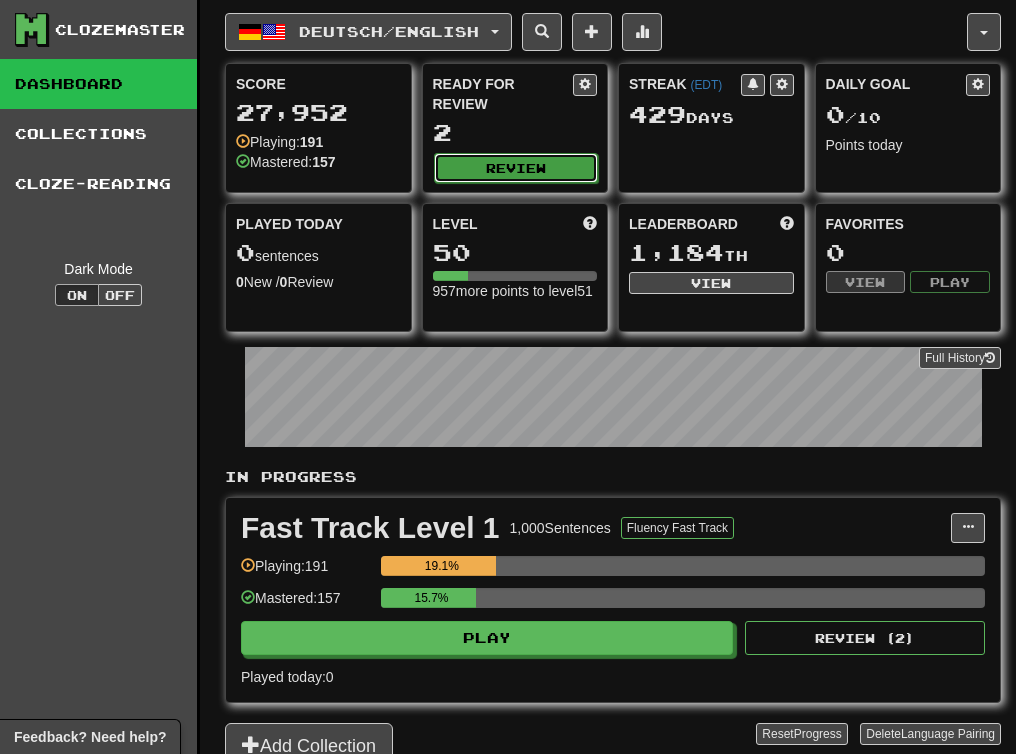 click on "Review" at bounding box center [516, 168] 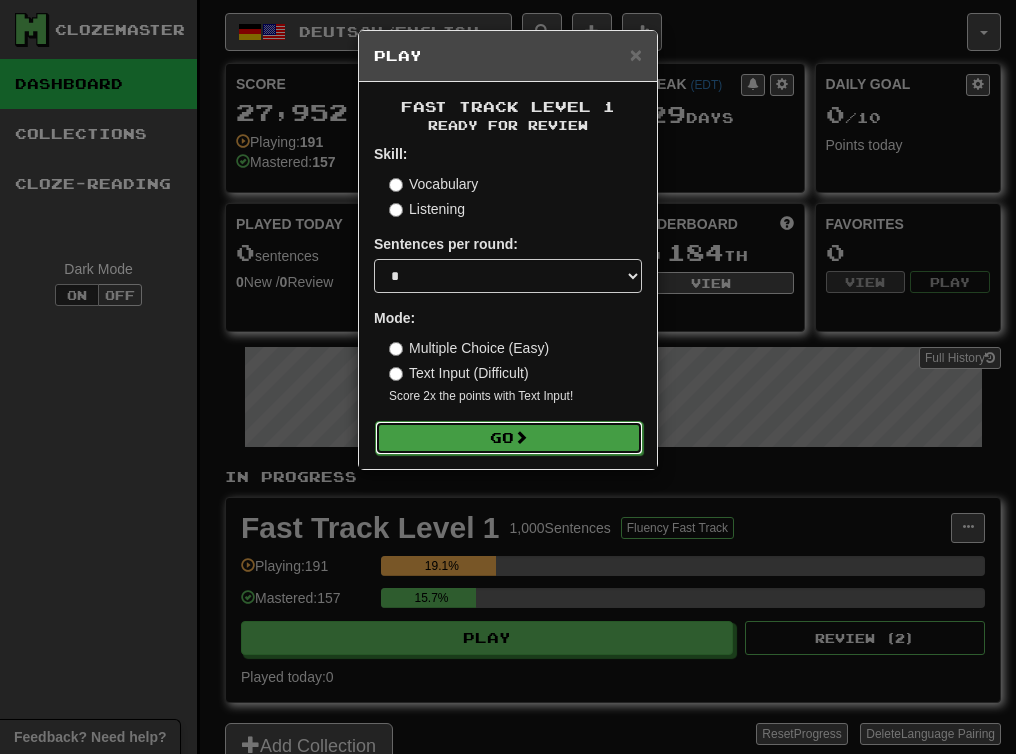click at bounding box center (521, 437) 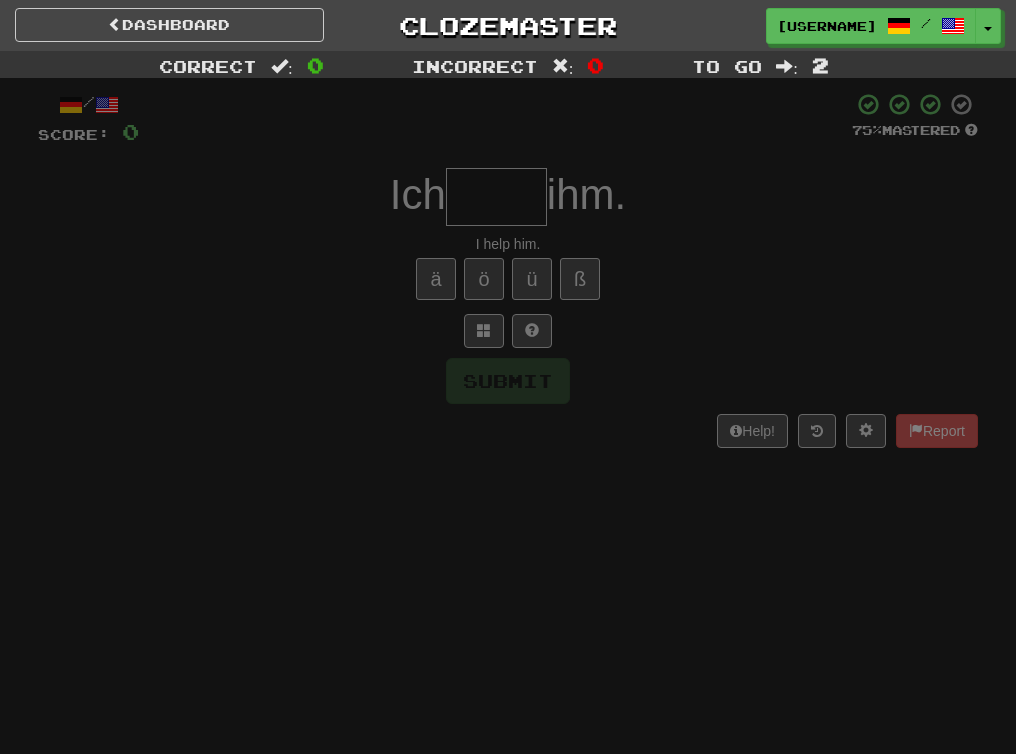 scroll, scrollTop: 0, scrollLeft: 0, axis: both 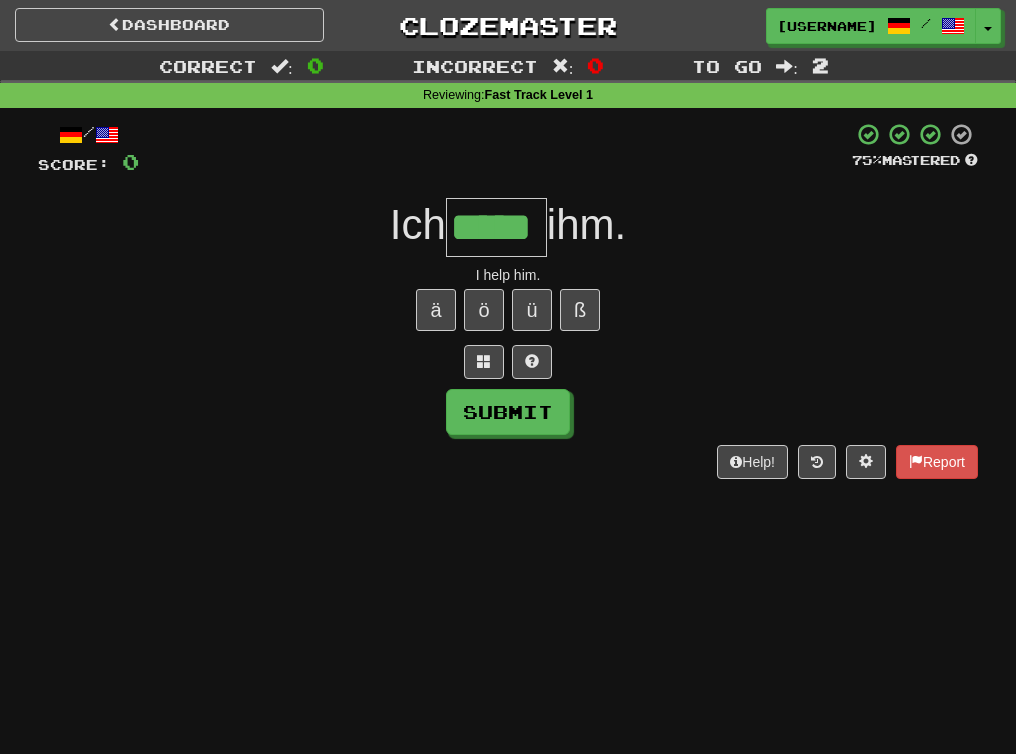 type on "*****" 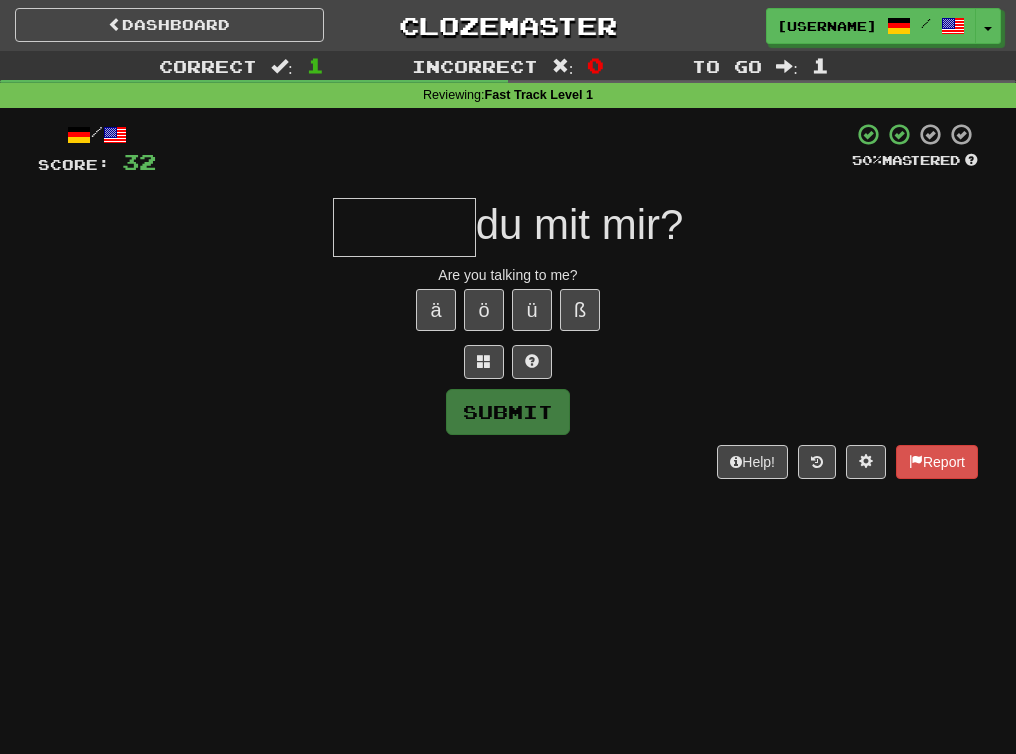 type on "*" 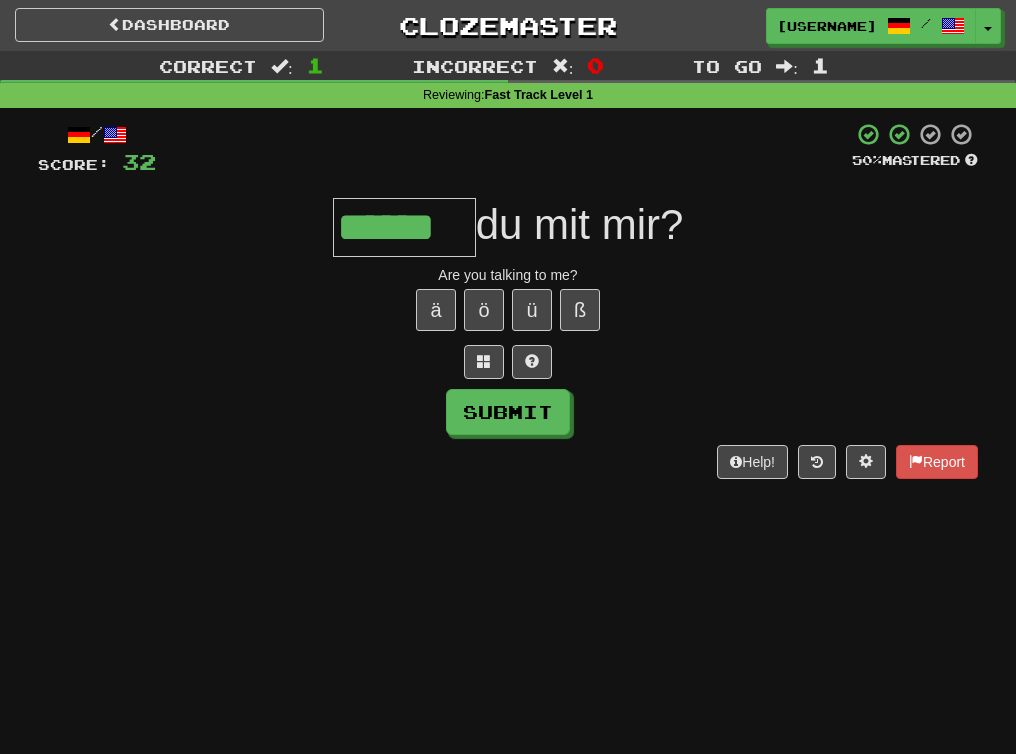 type on "******" 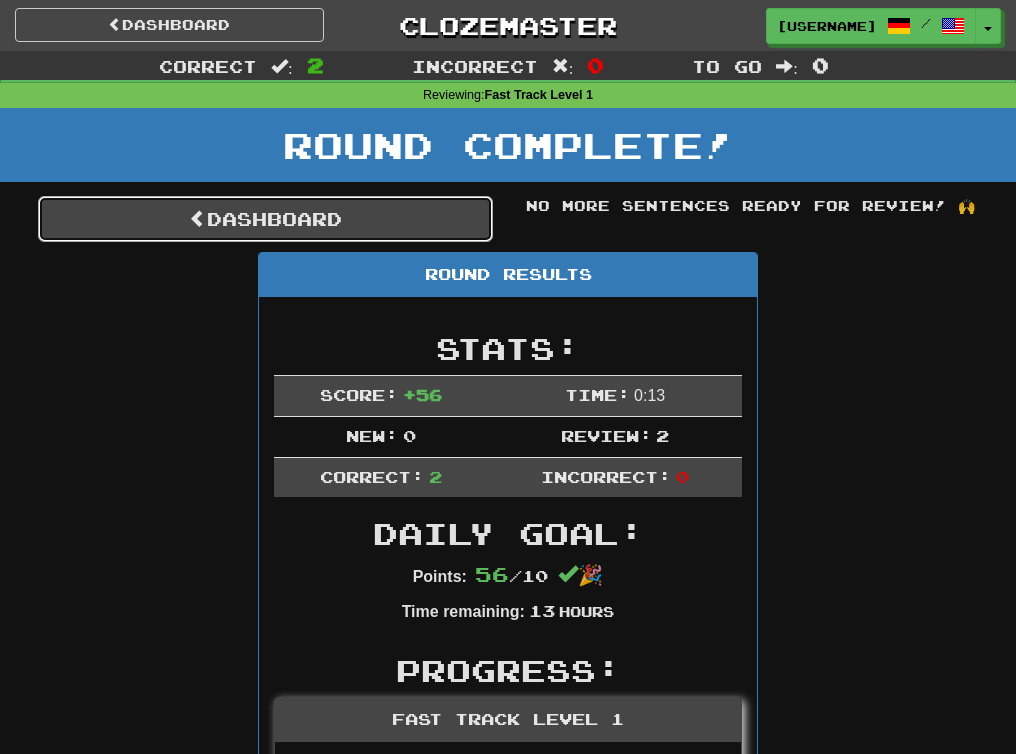 click on "Dashboard" at bounding box center [265, 219] 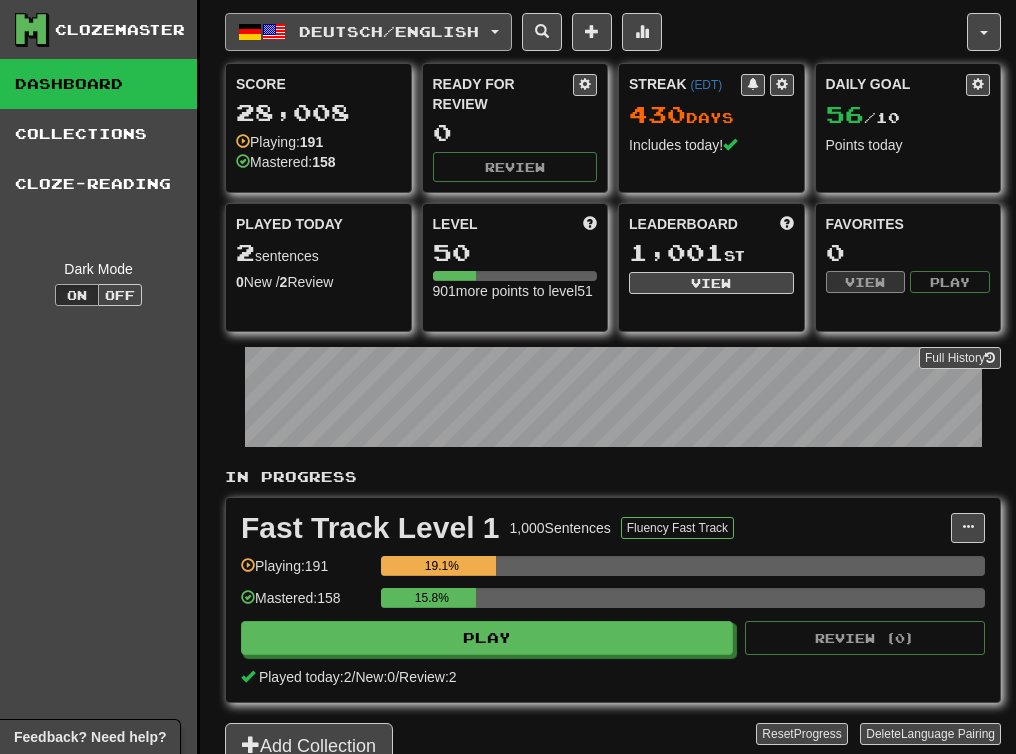 scroll, scrollTop: 0, scrollLeft: 0, axis: both 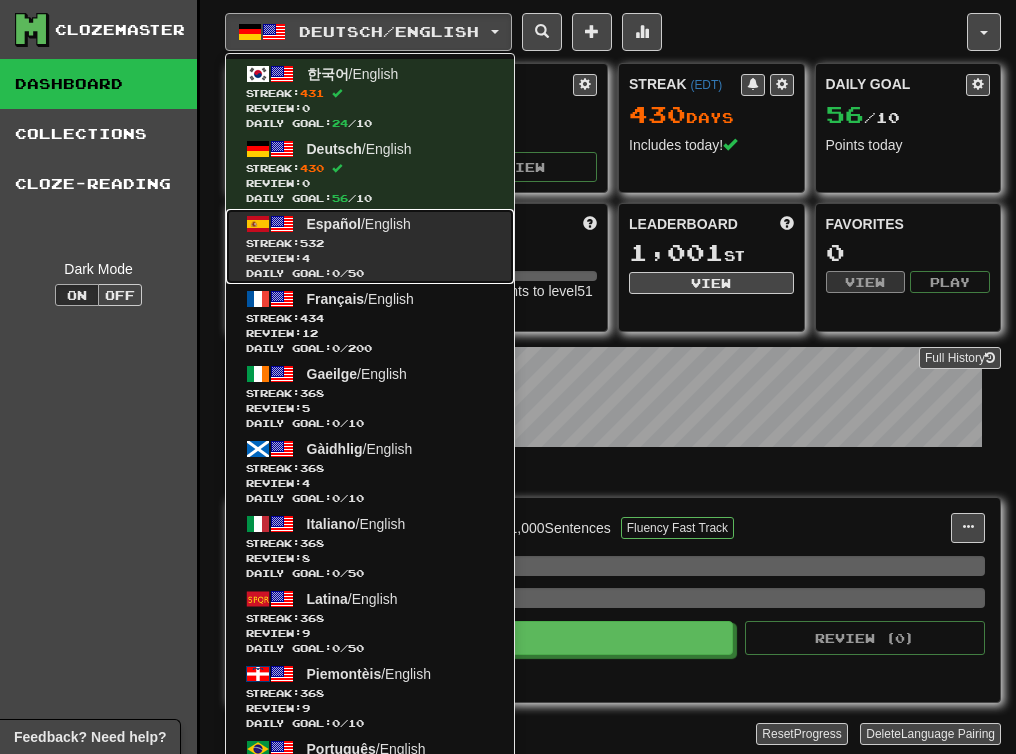 click on "Review:  4" at bounding box center (370, 258) 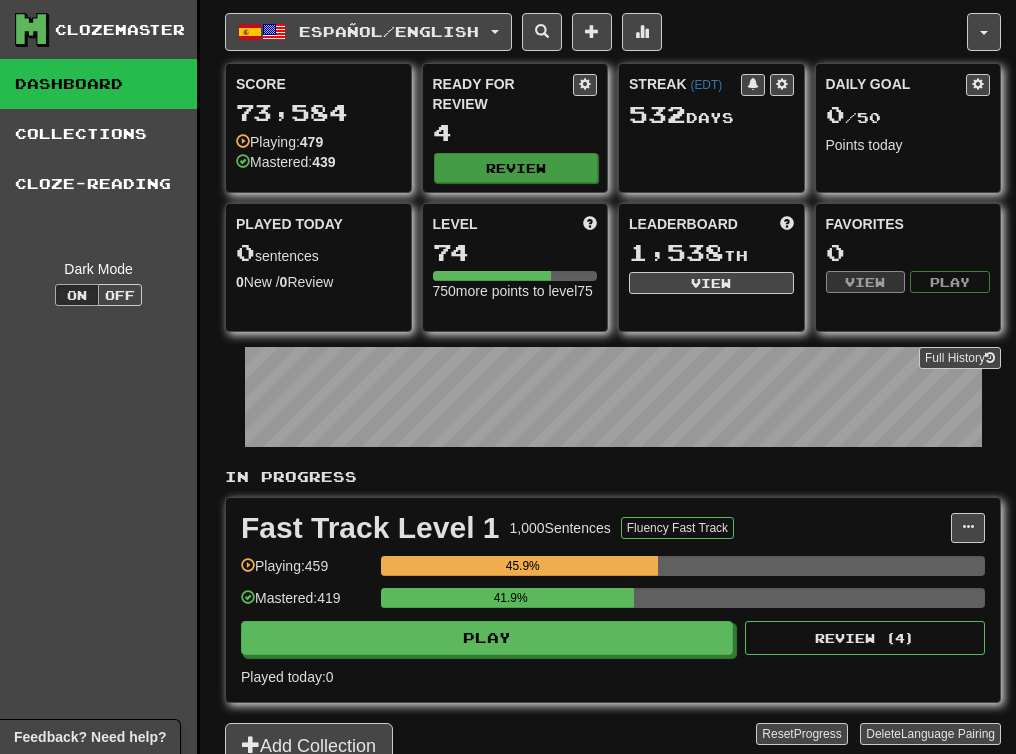 scroll, scrollTop: 0, scrollLeft: 0, axis: both 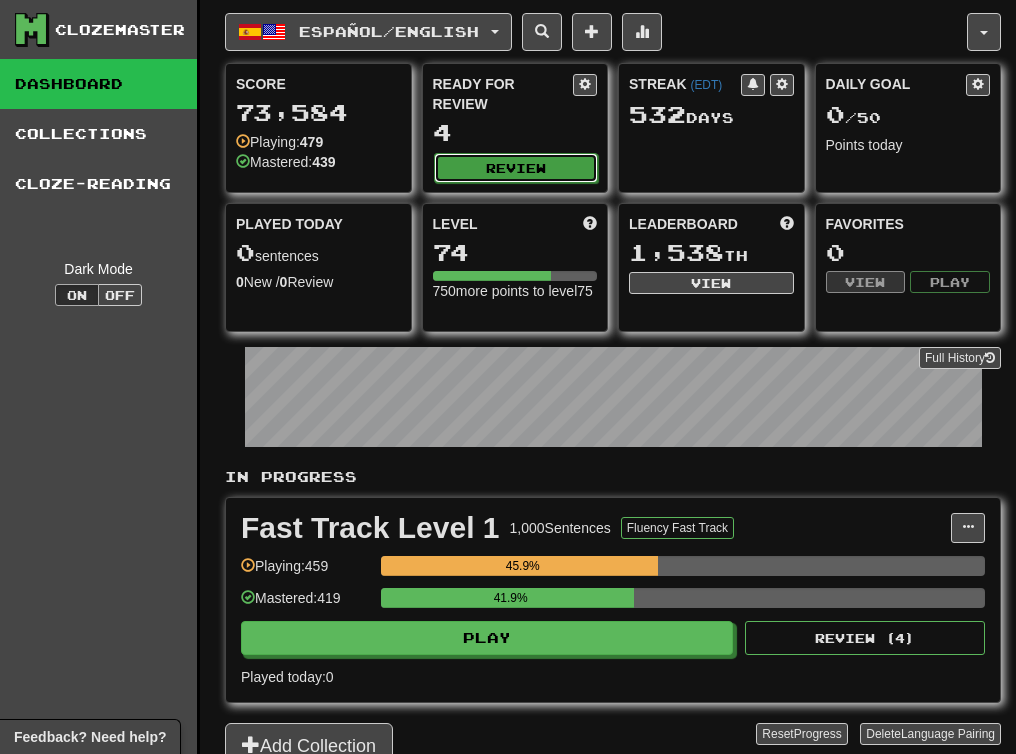 click on "Review" at bounding box center [516, 168] 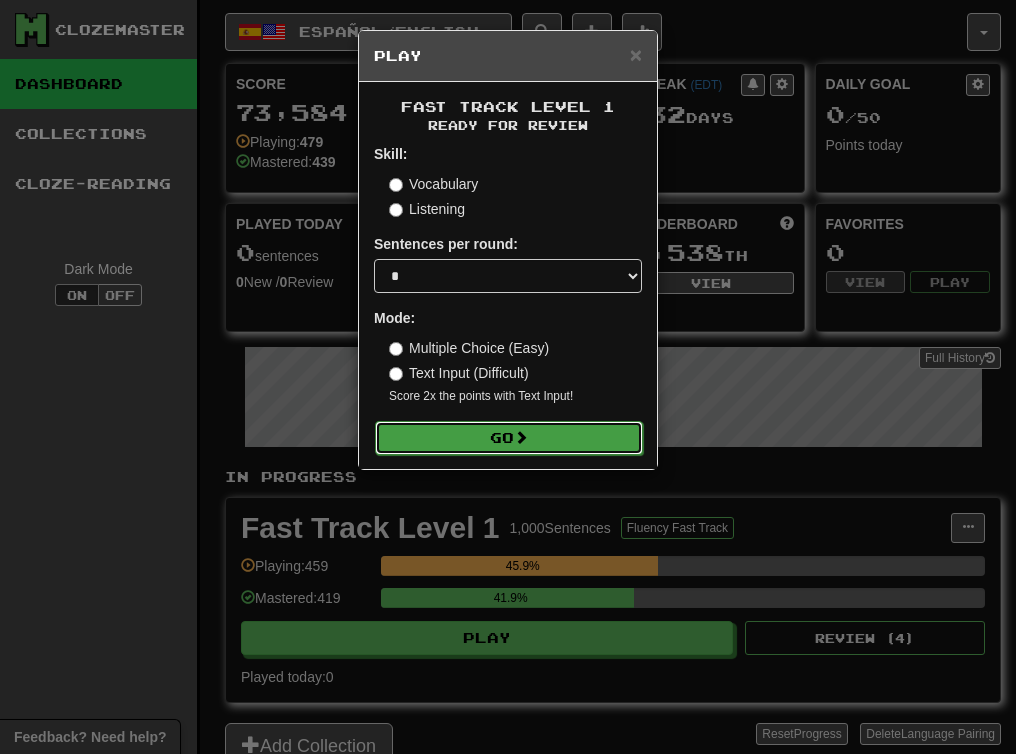 click on "Go" at bounding box center [509, 438] 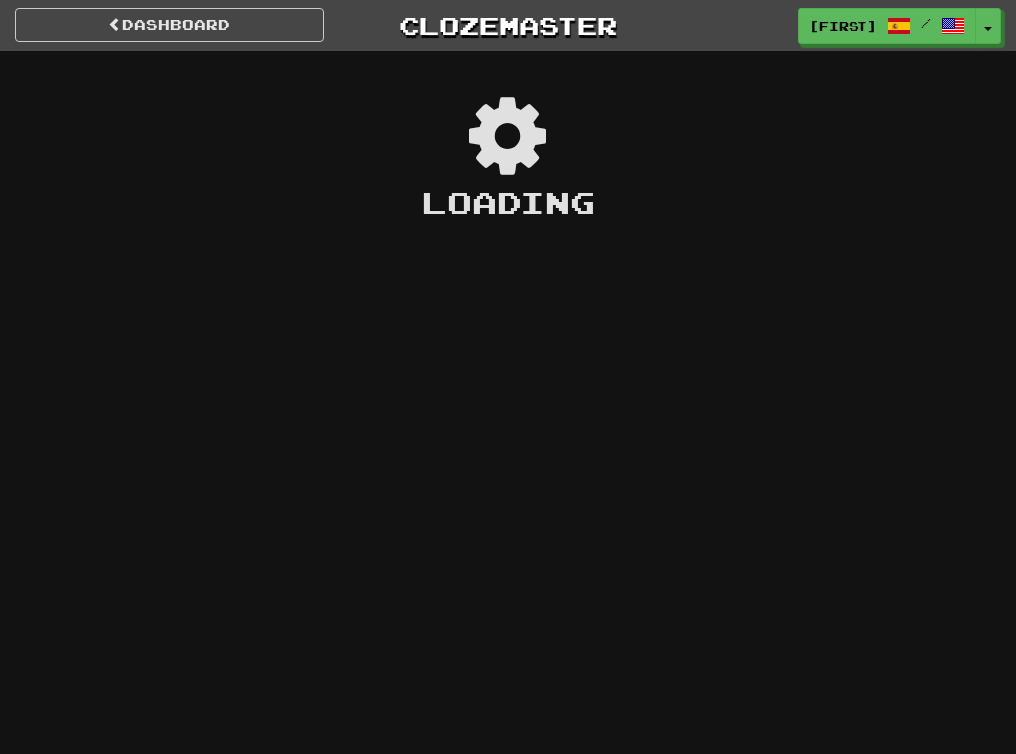 scroll, scrollTop: 0, scrollLeft: 0, axis: both 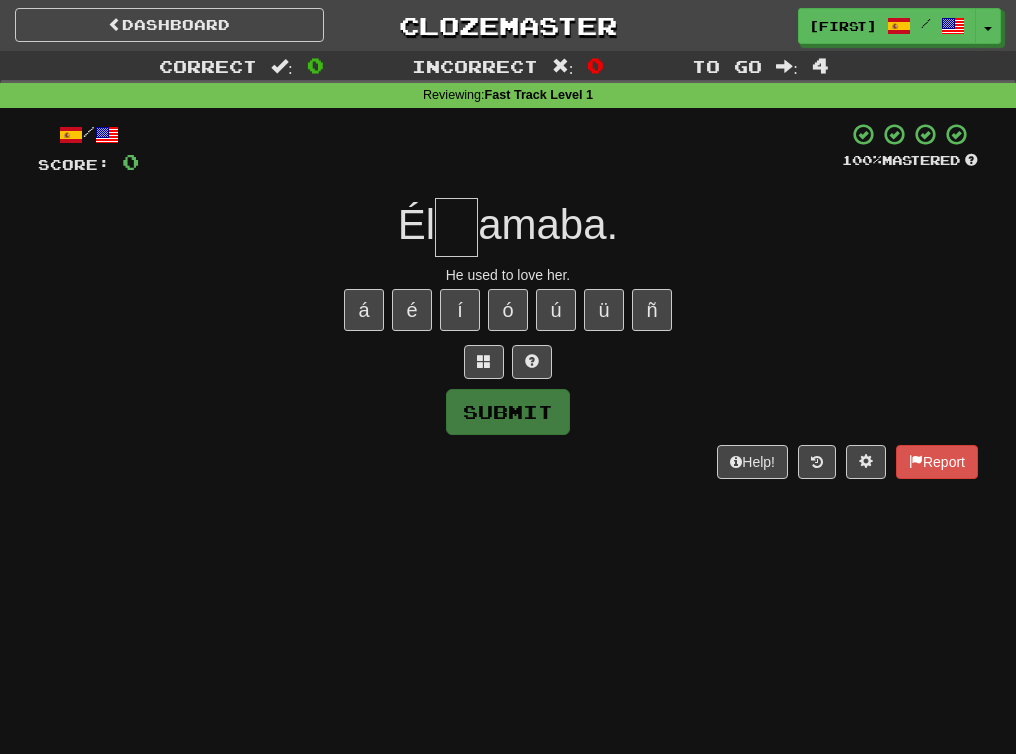 type on "*" 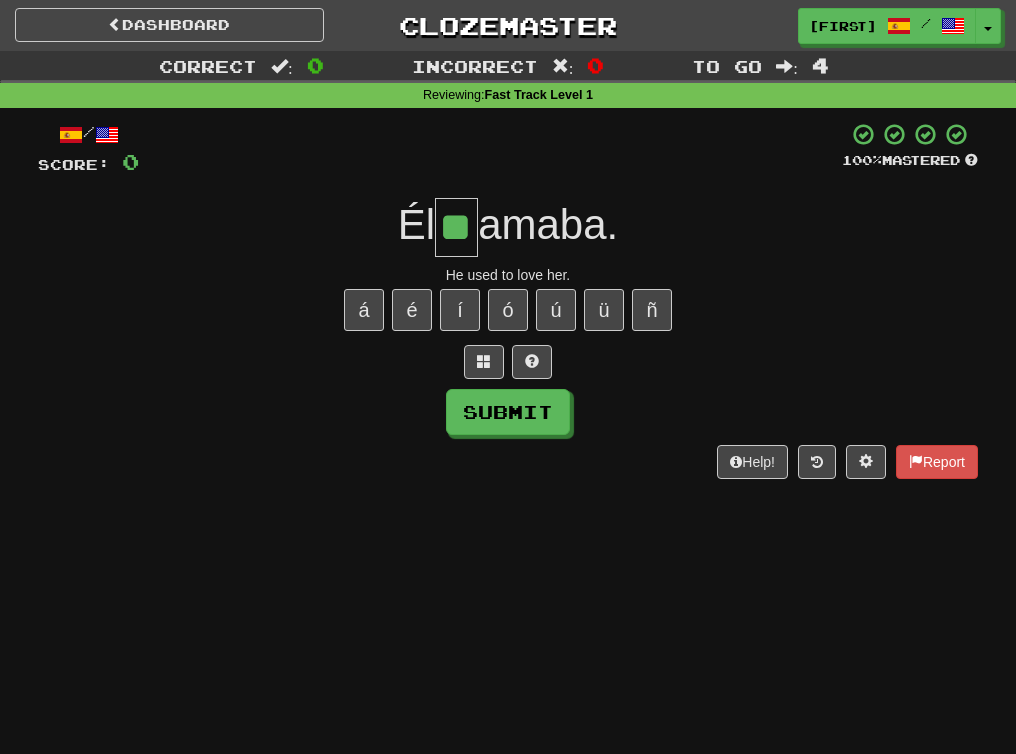 type on "**" 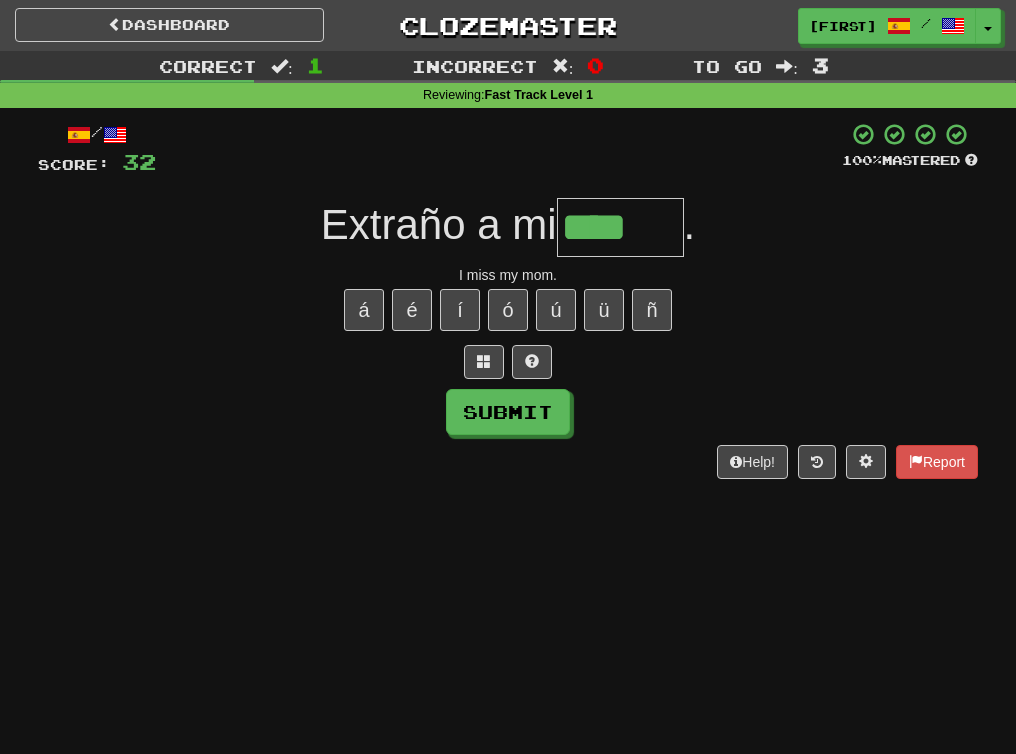 type on "****" 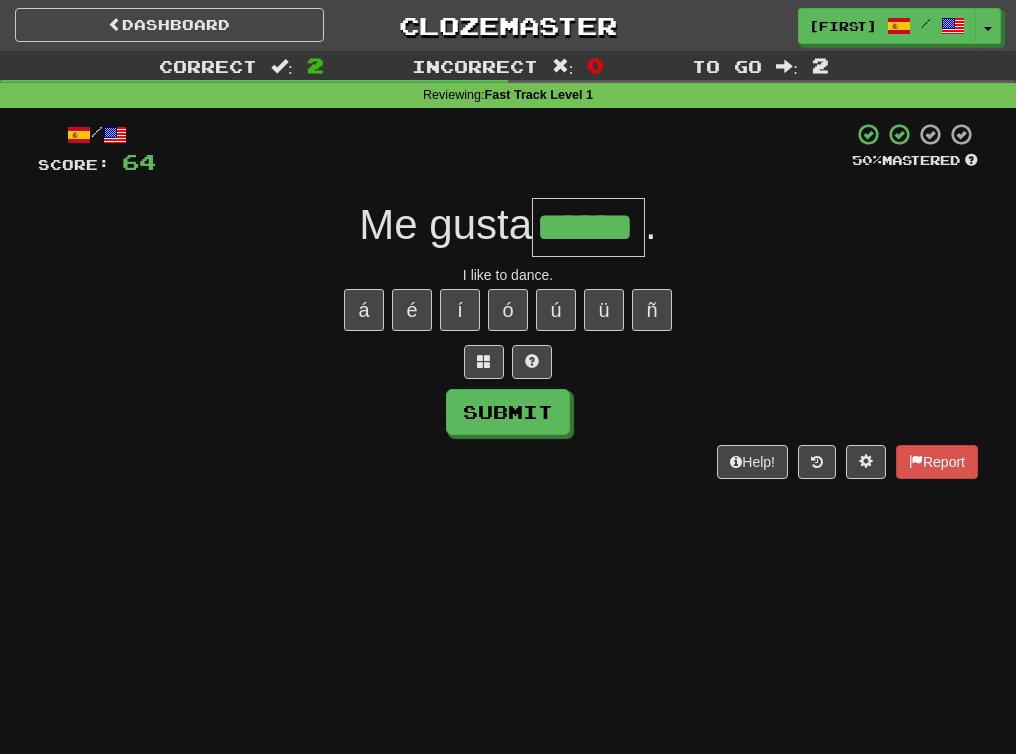 type on "******" 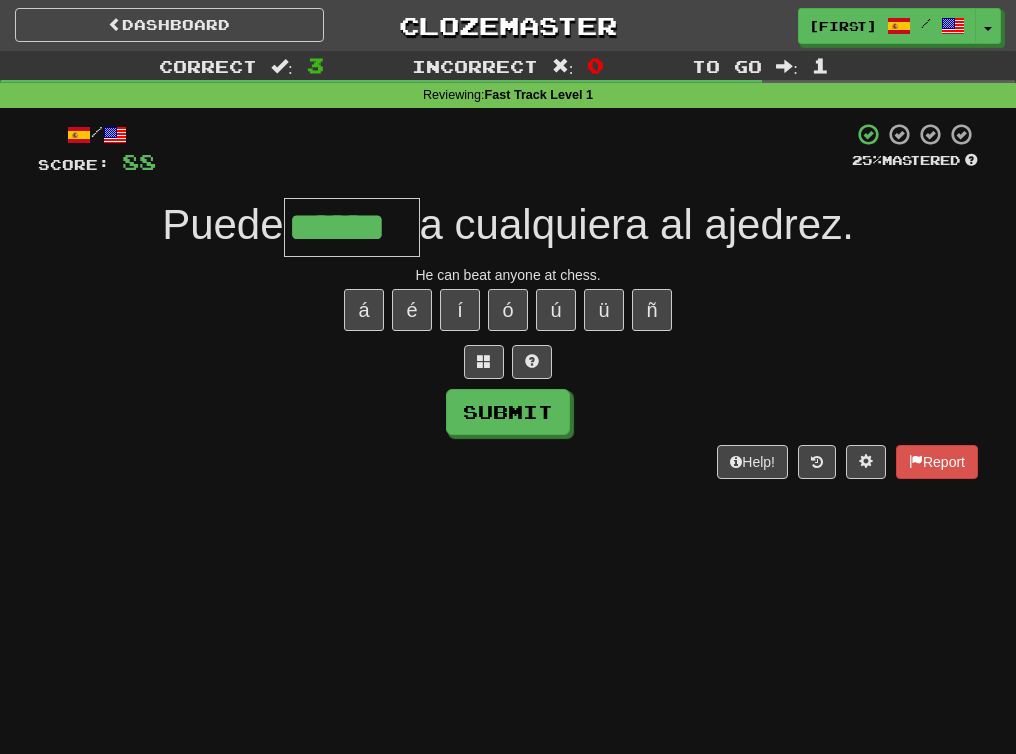 type on "******" 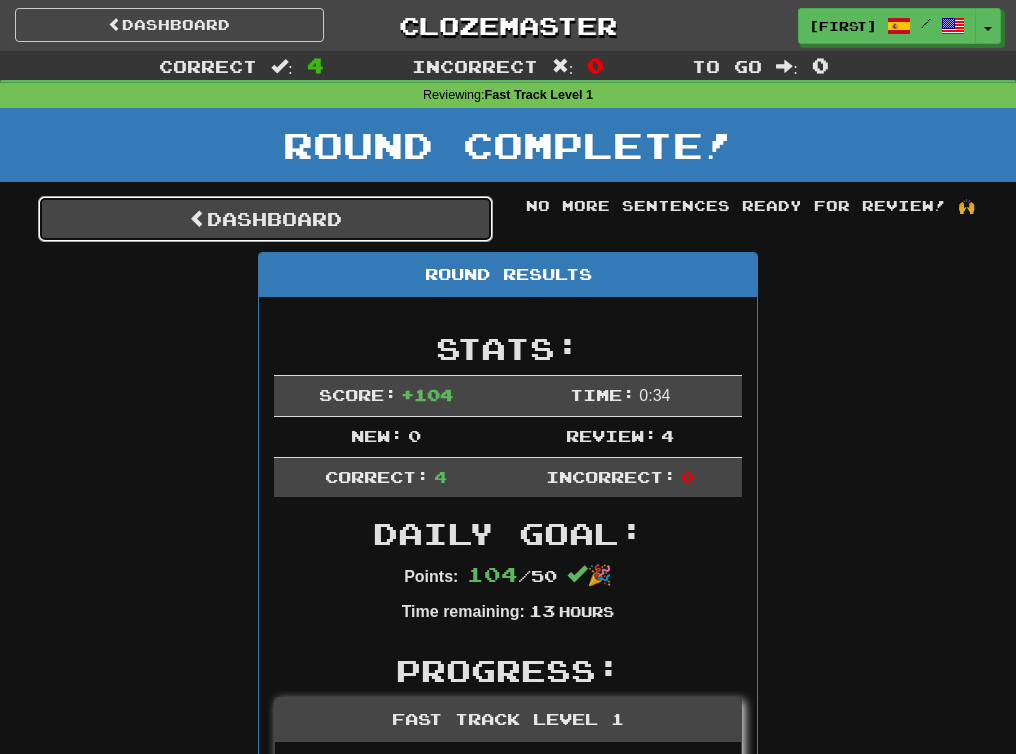 click on "Dashboard" at bounding box center [265, 219] 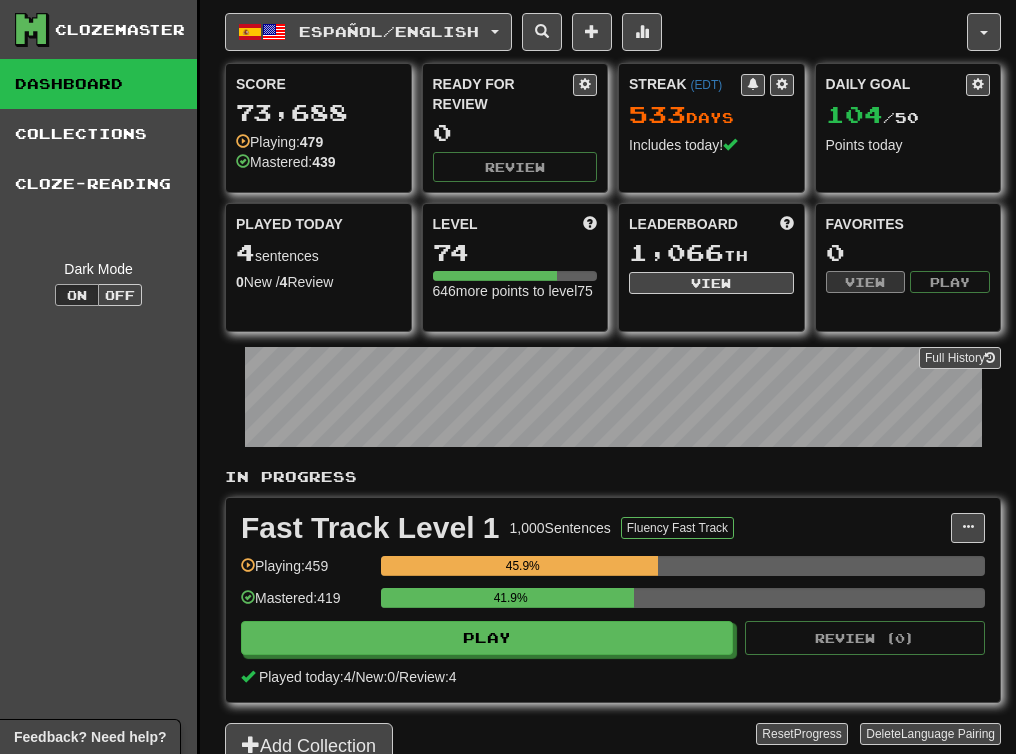 scroll, scrollTop: 0, scrollLeft: 0, axis: both 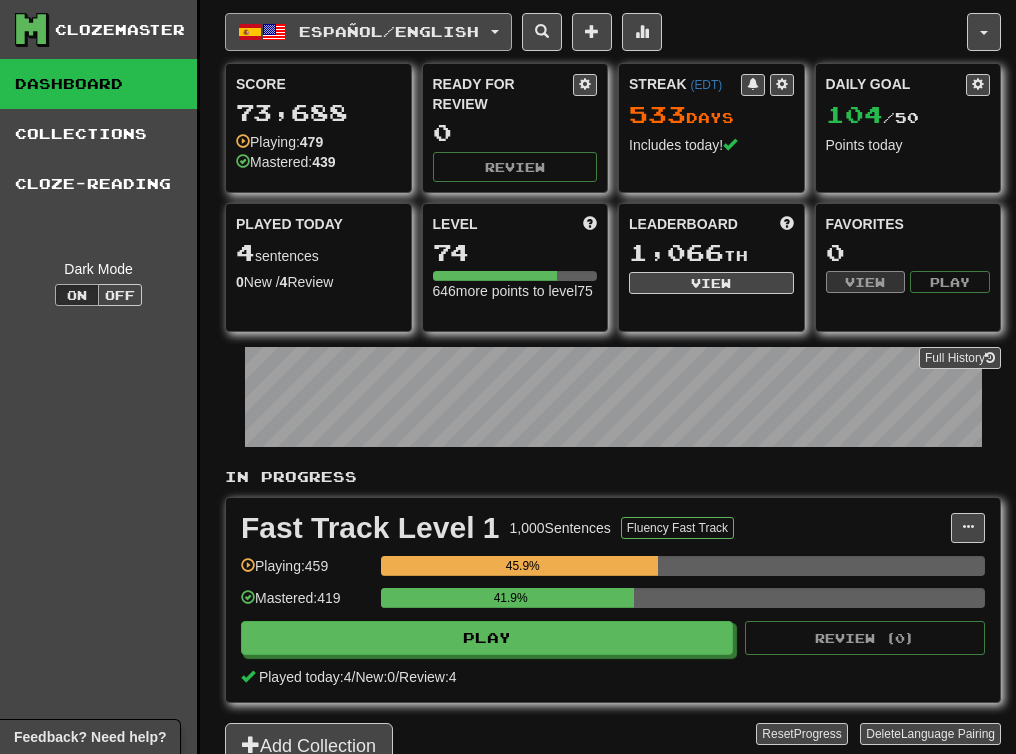 click on "Español  /  English" at bounding box center [368, 32] 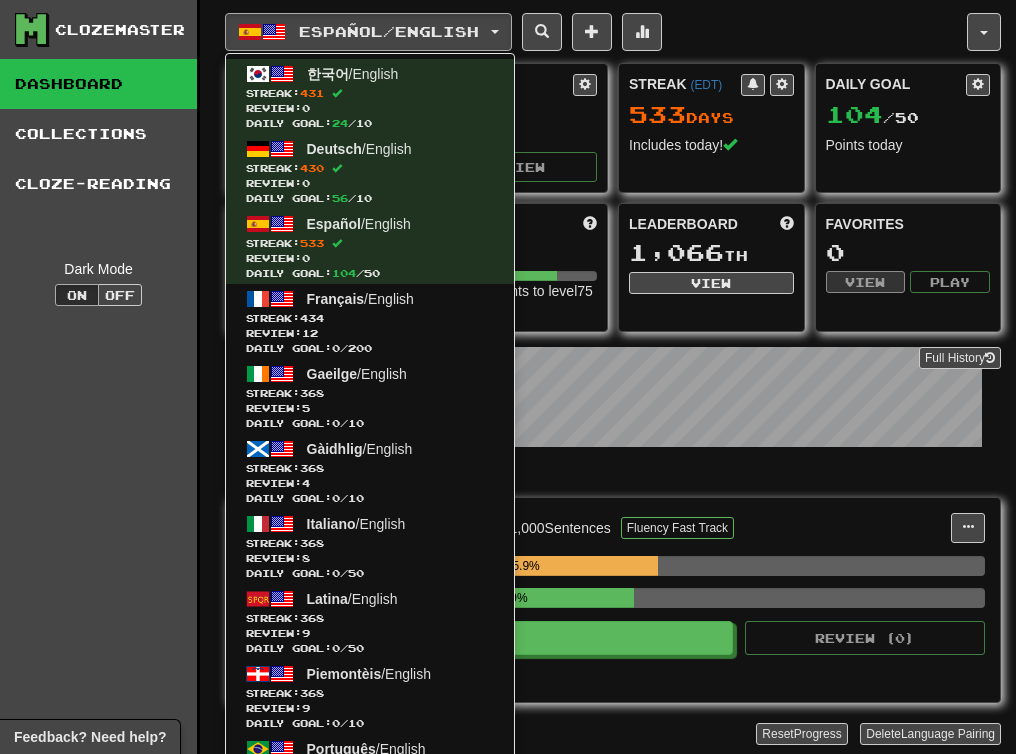 click on "Full History" at bounding box center (613, 399) 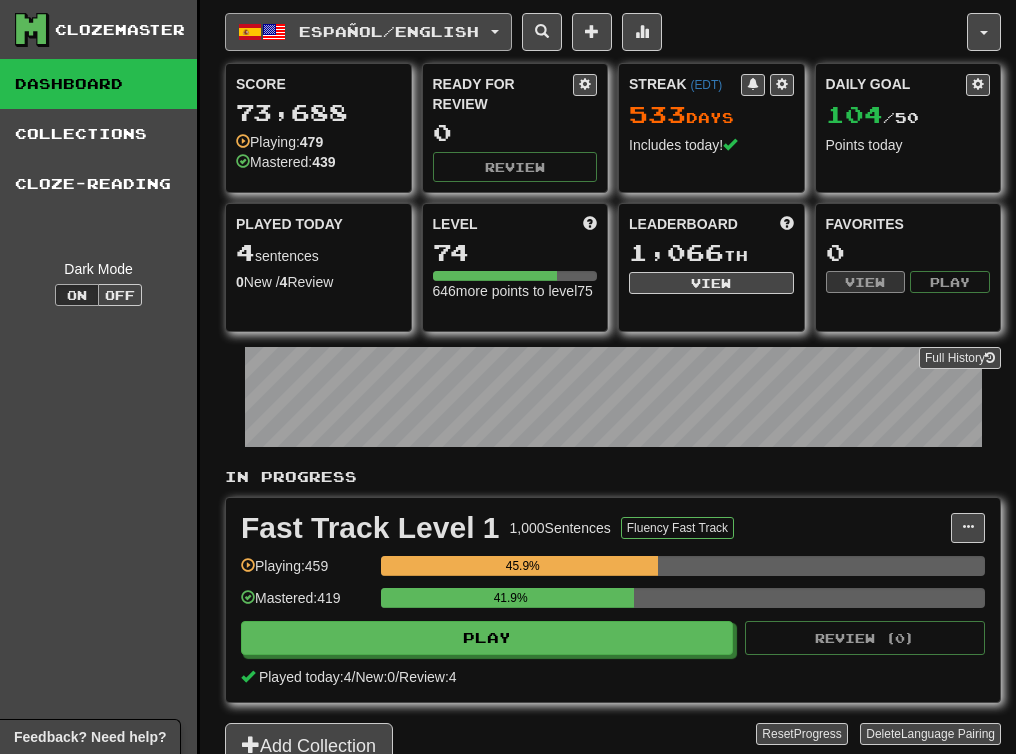 click on "Español  /  English" at bounding box center (389, 31) 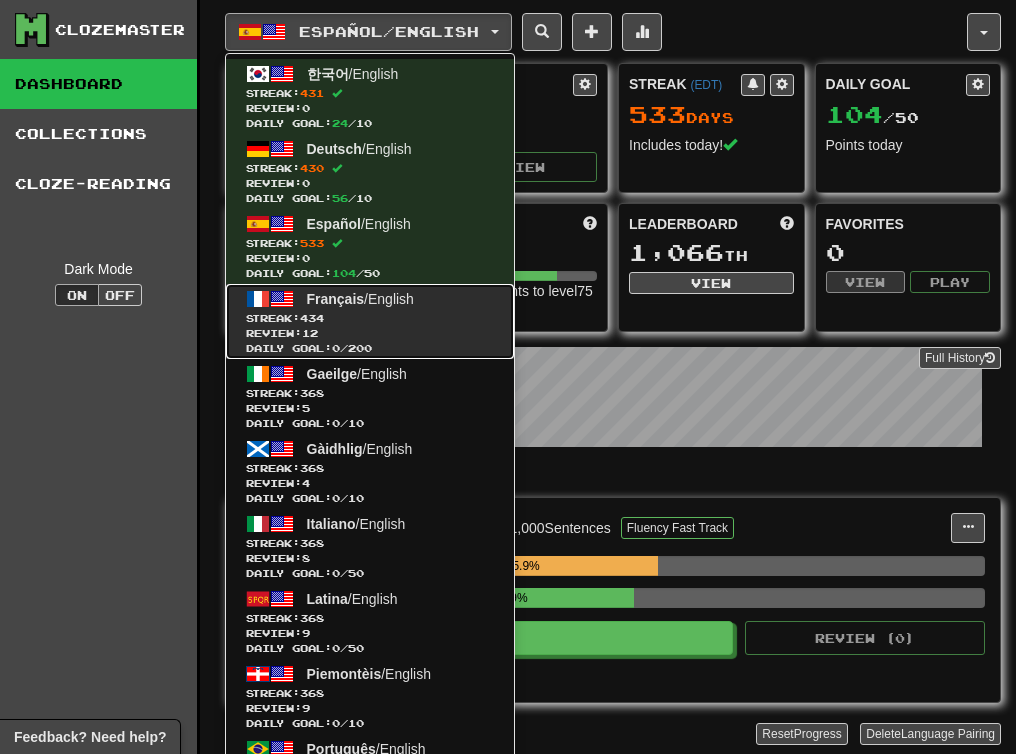 click on "Streak:  434" at bounding box center [370, 318] 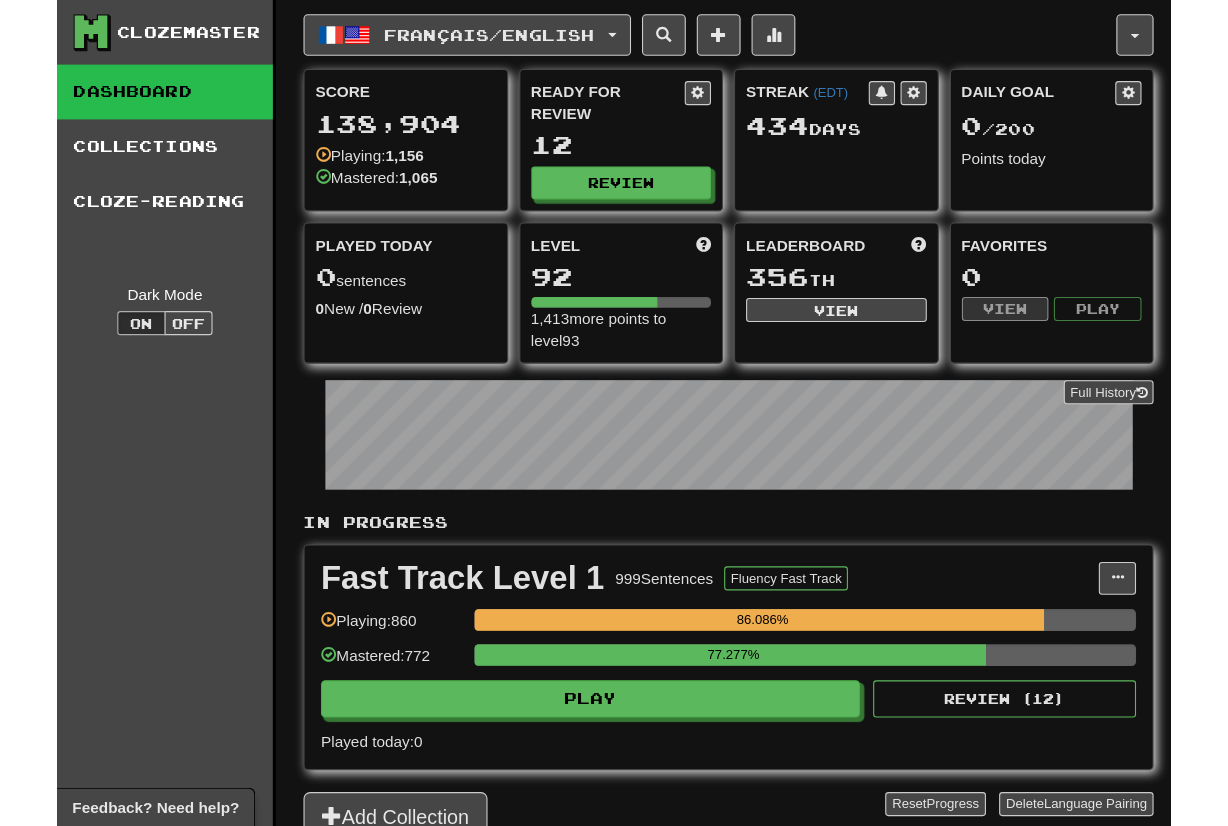 scroll, scrollTop: 0, scrollLeft: 0, axis: both 